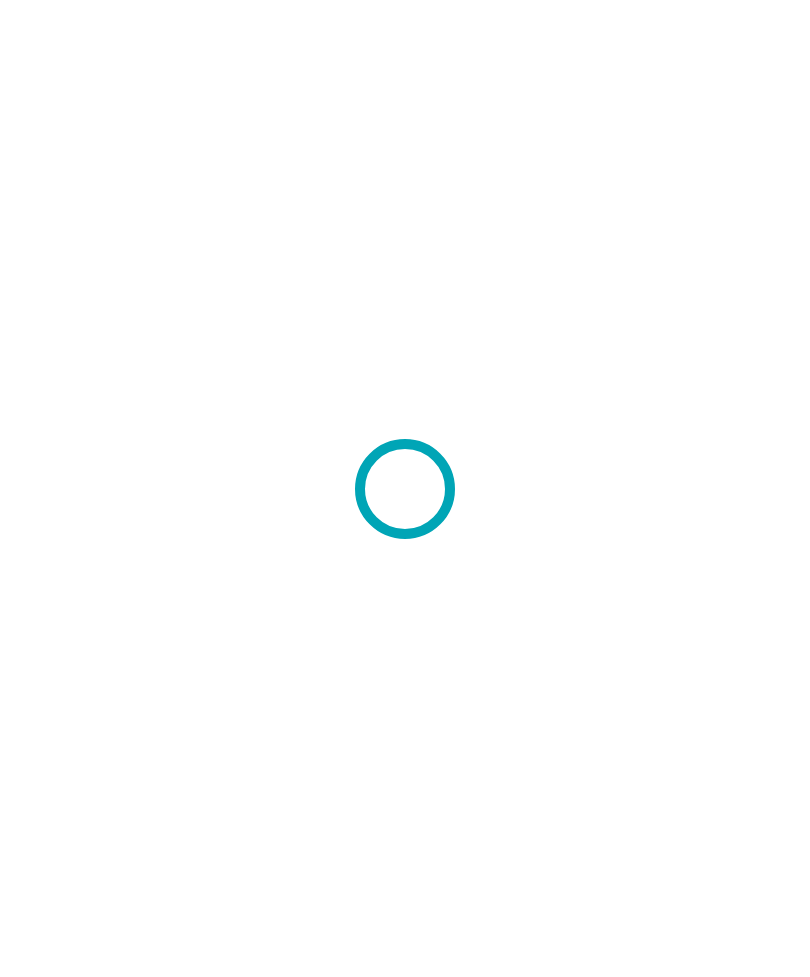 scroll, scrollTop: 0, scrollLeft: 0, axis: both 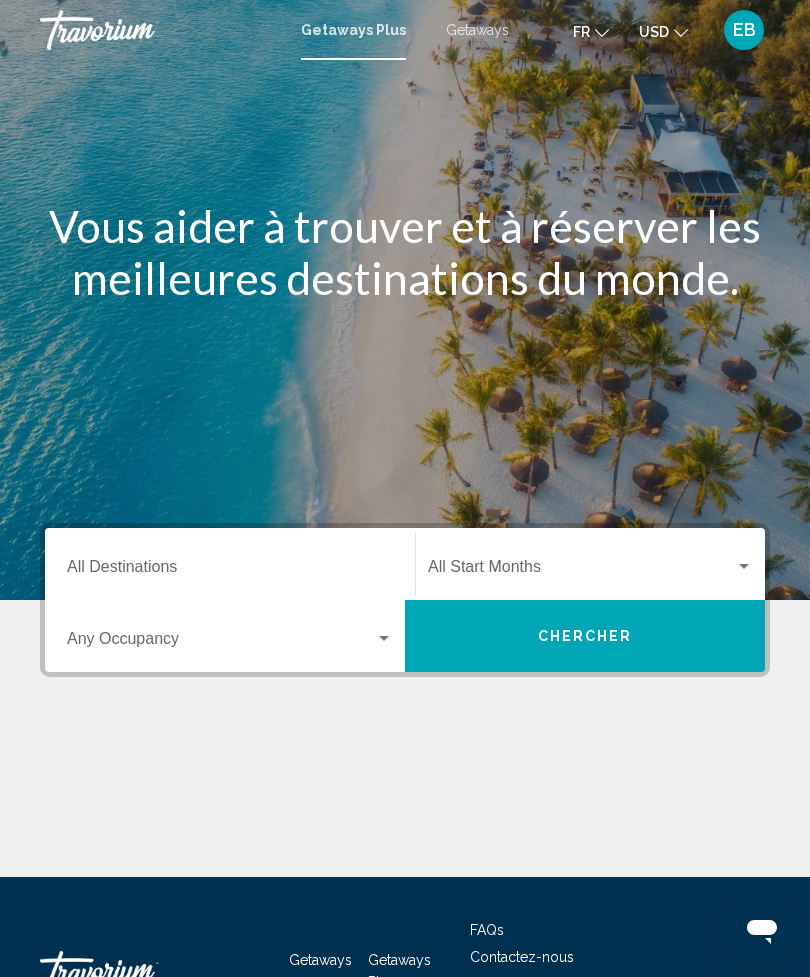 click on "Destination All Destinations" at bounding box center (230, 571) 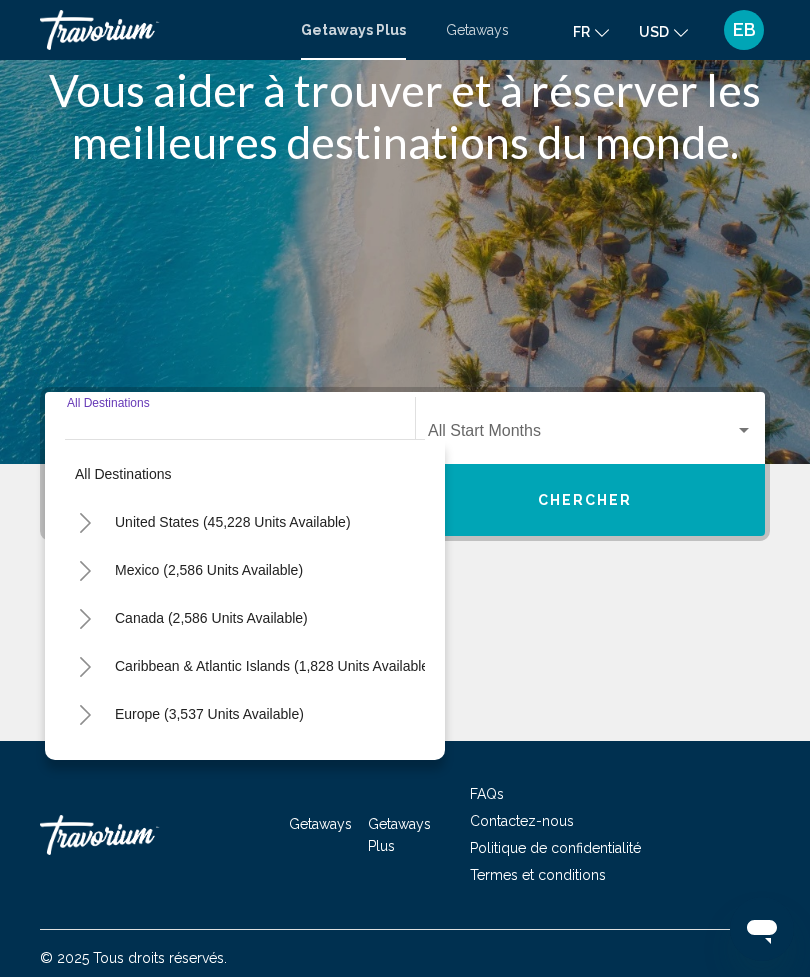 scroll, scrollTop: 145, scrollLeft: 0, axis: vertical 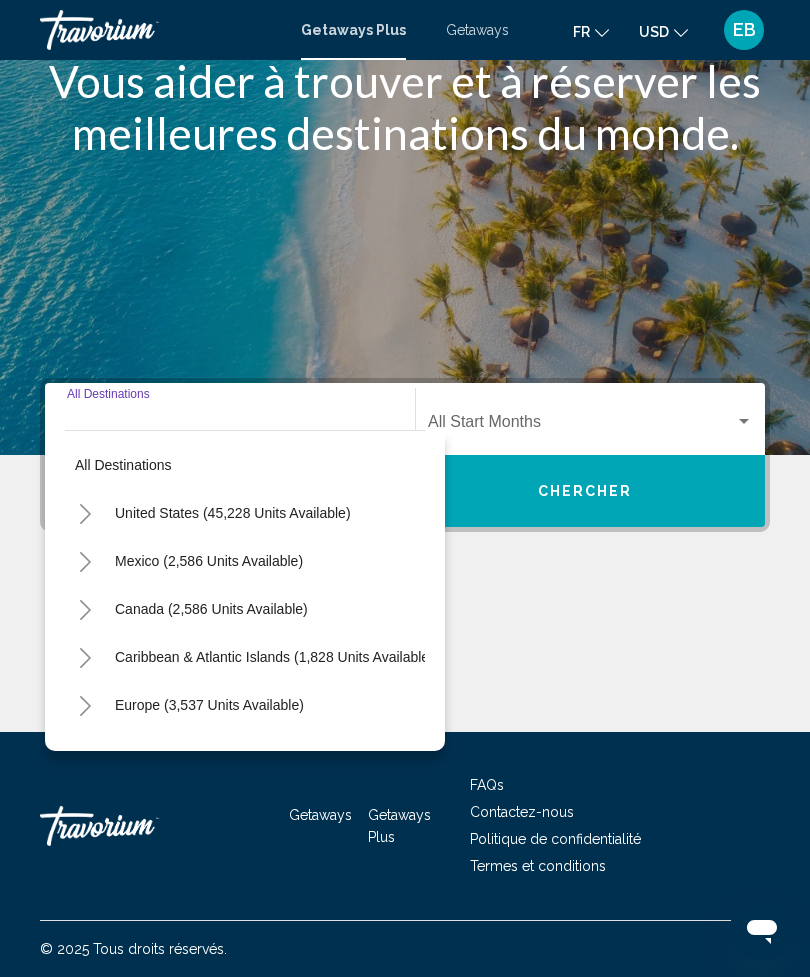 click on "Destination All Destinations" at bounding box center (230, 426) 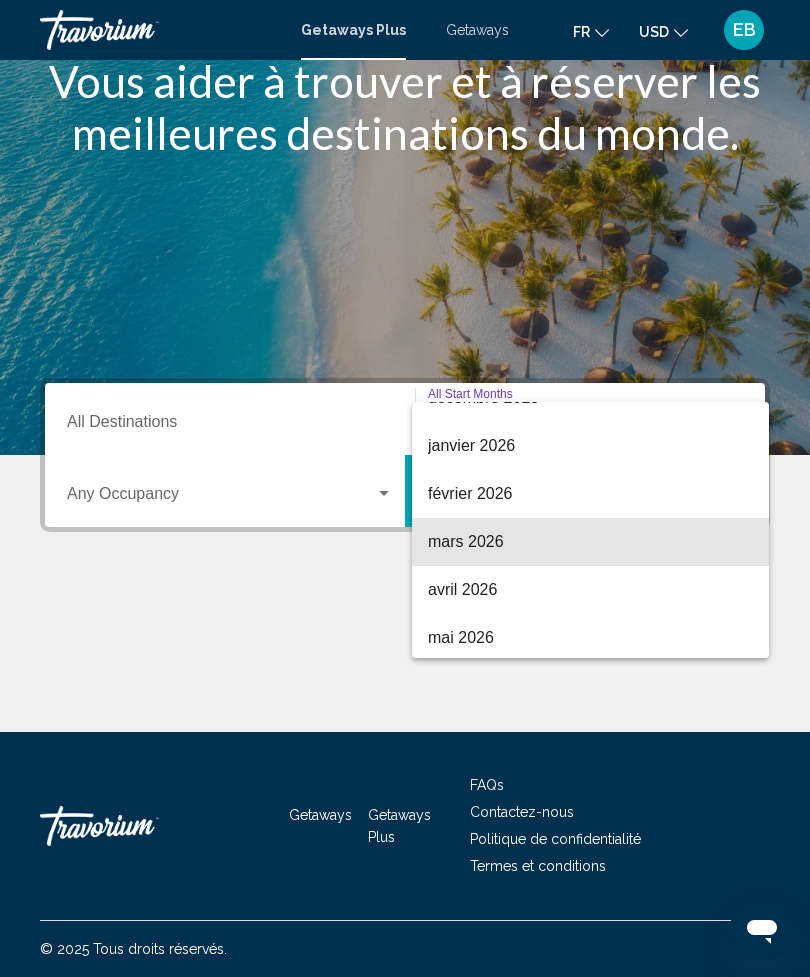 scroll, scrollTop: 280, scrollLeft: 0, axis: vertical 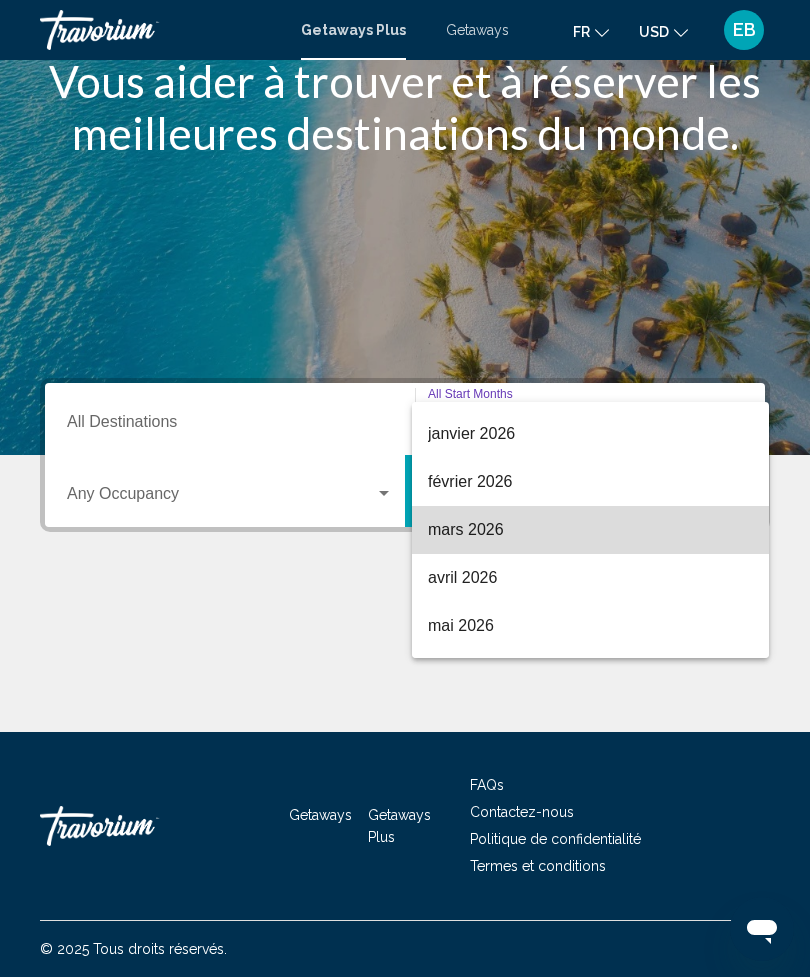 click on "mars 2026" at bounding box center [590, 530] 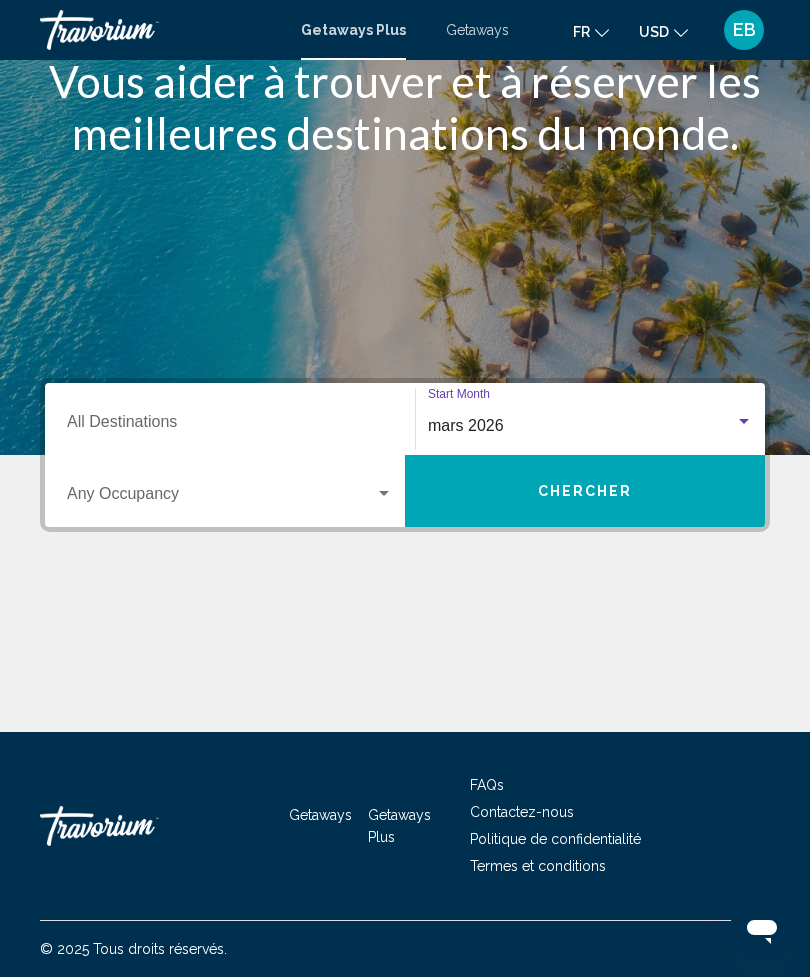 click on "mars 2026" at bounding box center [581, 426] 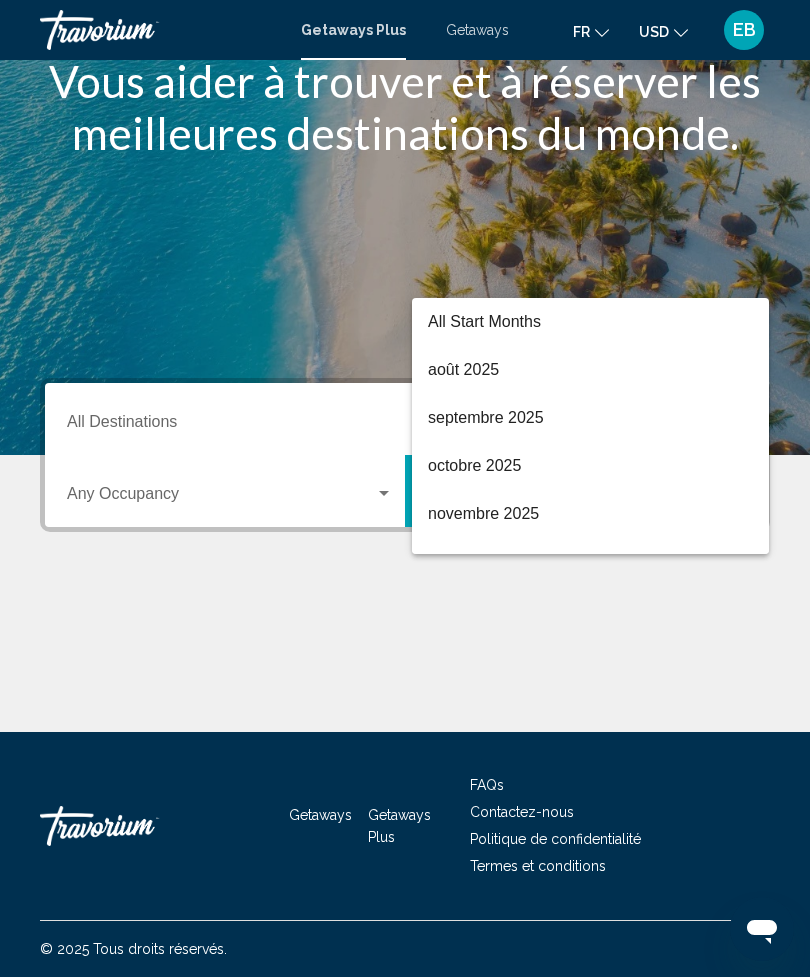 scroll, scrollTop: 280, scrollLeft: 0, axis: vertical 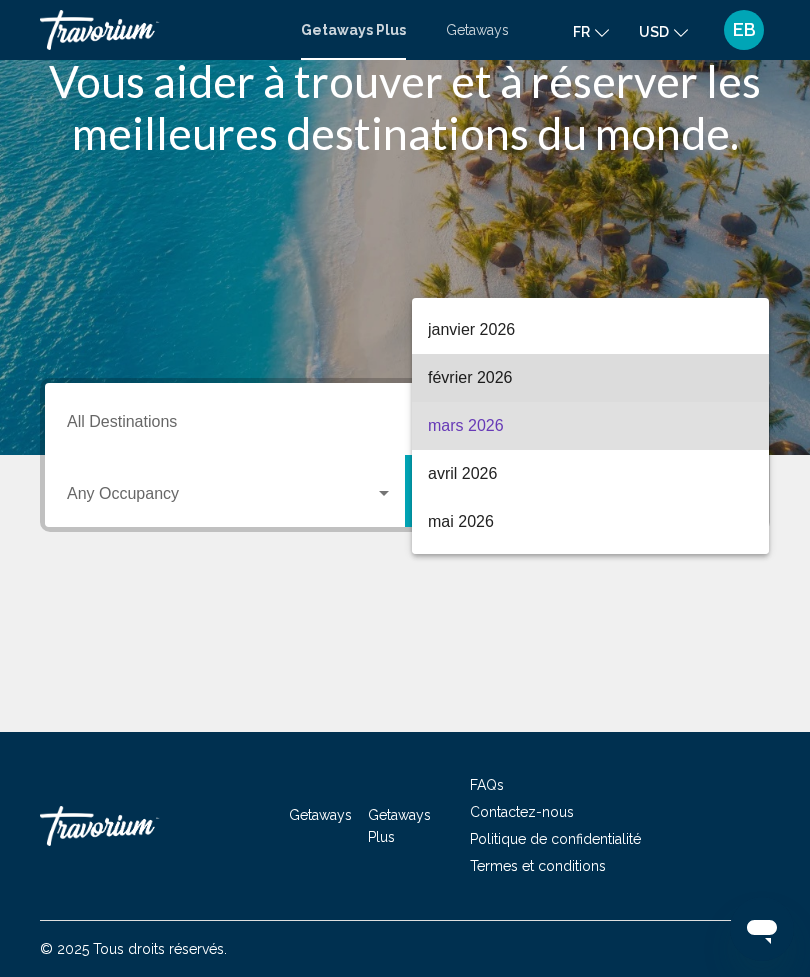 click on "février 2026" at bounding box center [590, 378] 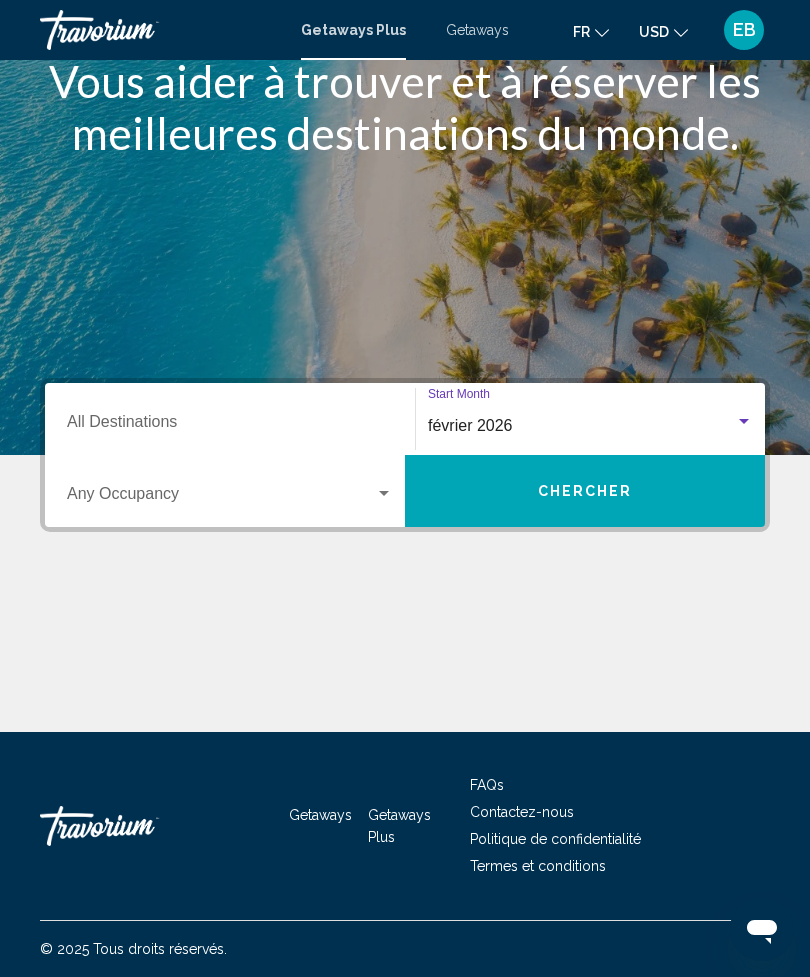 click at bounding box center (221, 498) 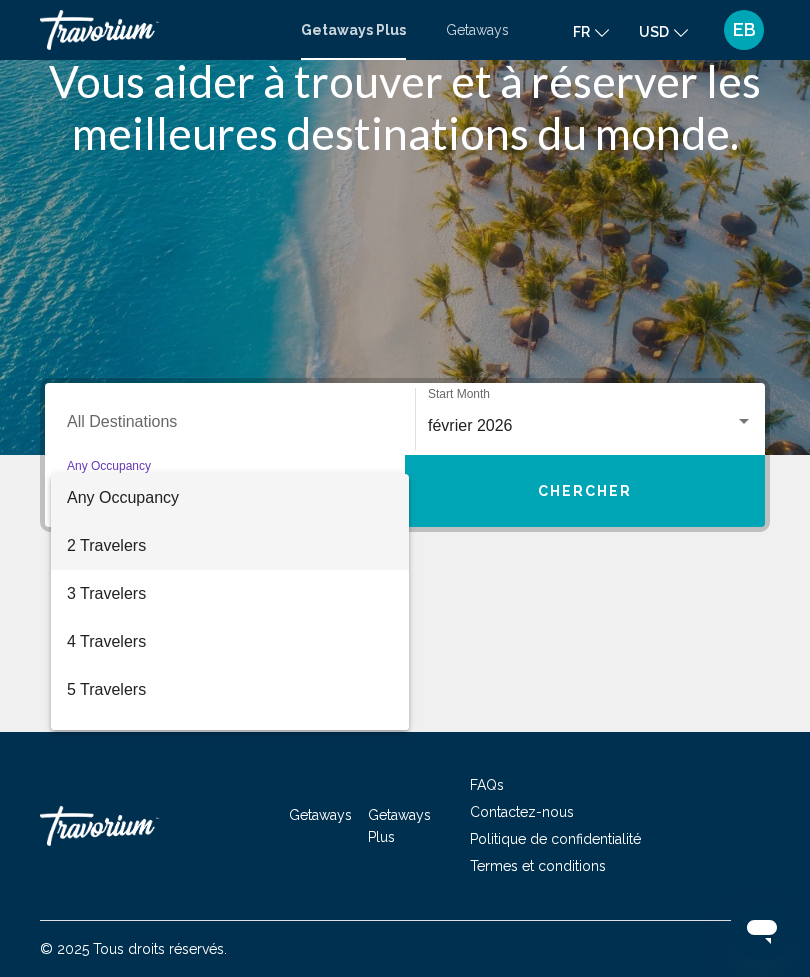 click on "2 Travelers" at bounding box center [230, 546] 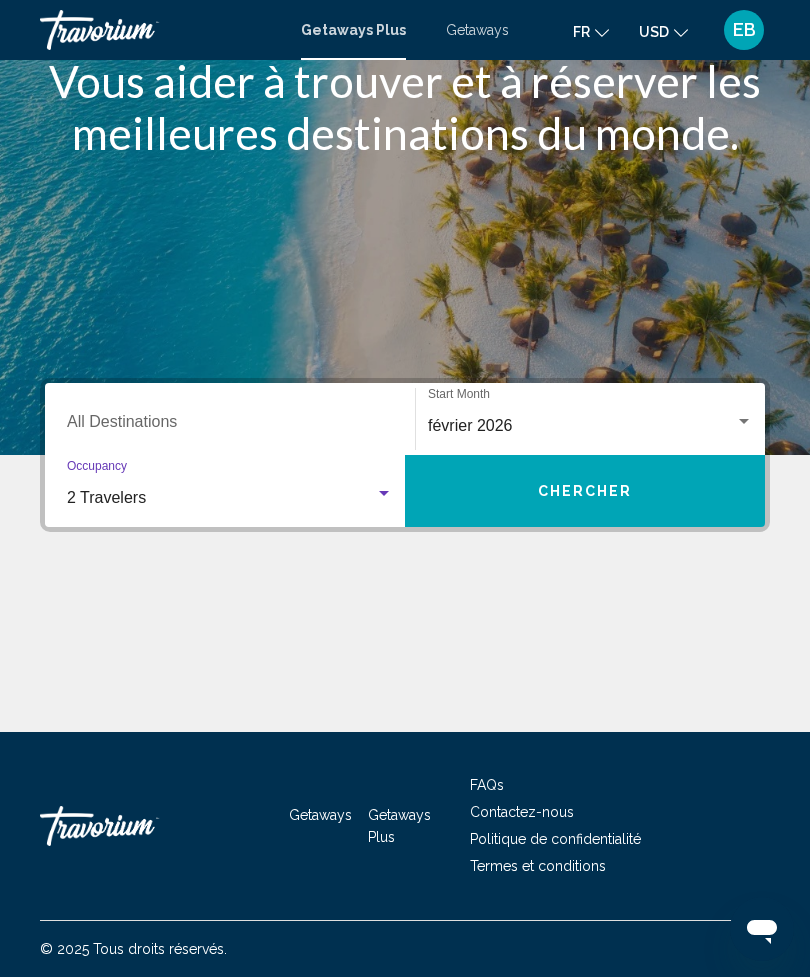 click on "Chercher" at bounding box center (585, 492) 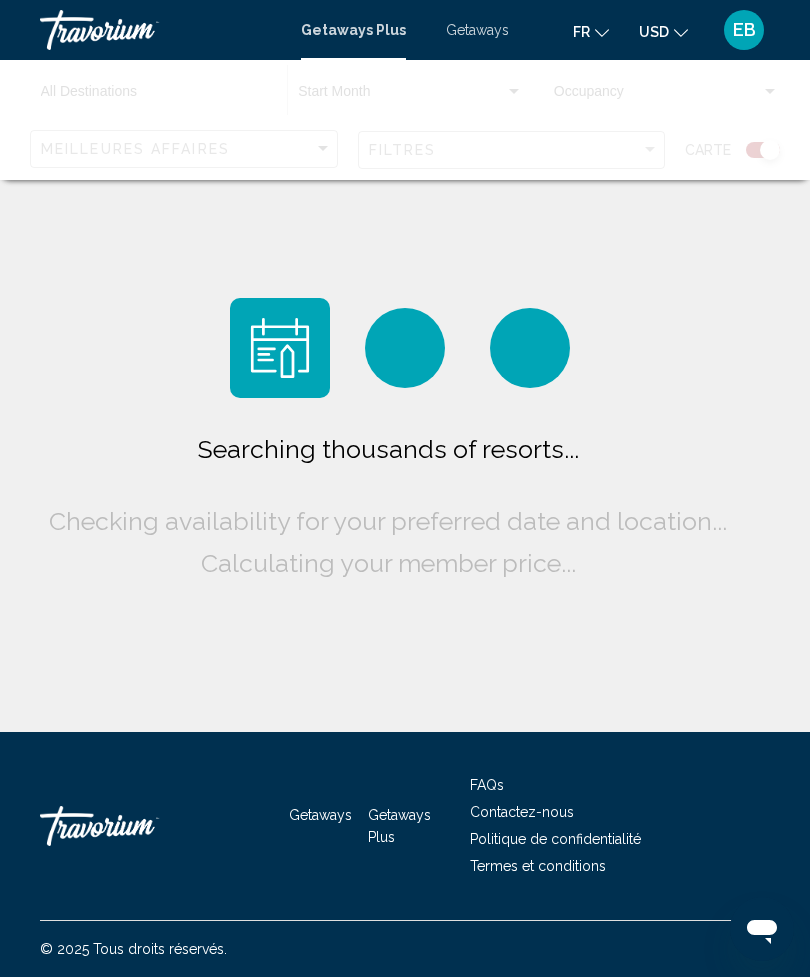 scroll, scrollTop: 0, scrollLeft: 0, axis: both 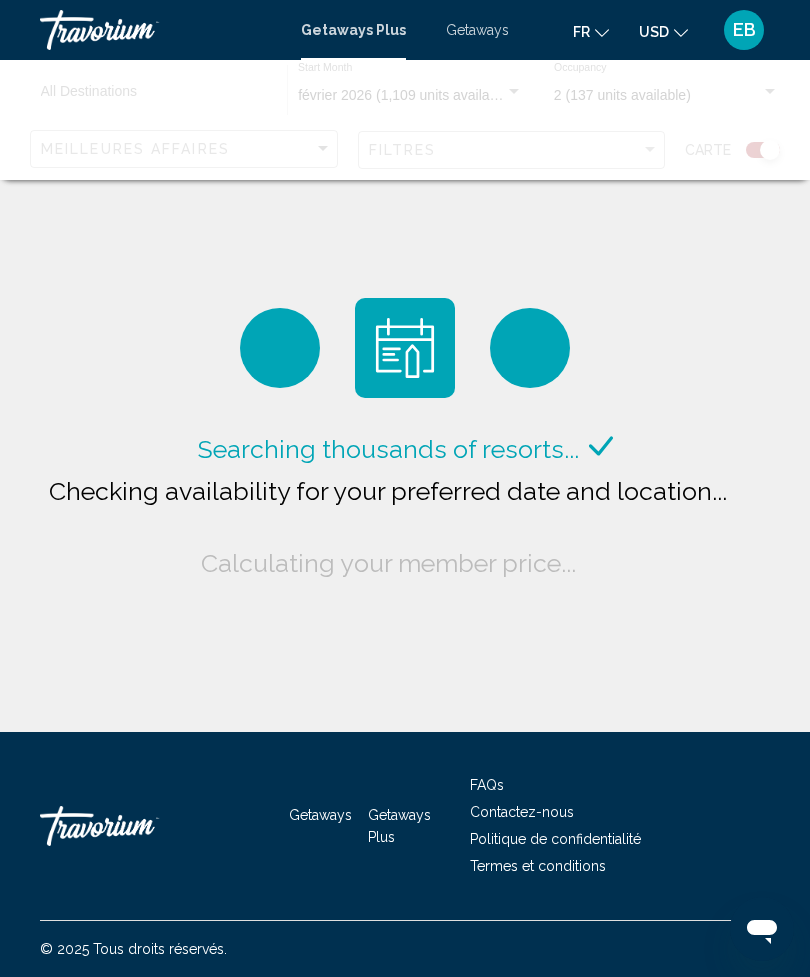 click on "Getaways" at bounding box center (477, 30) 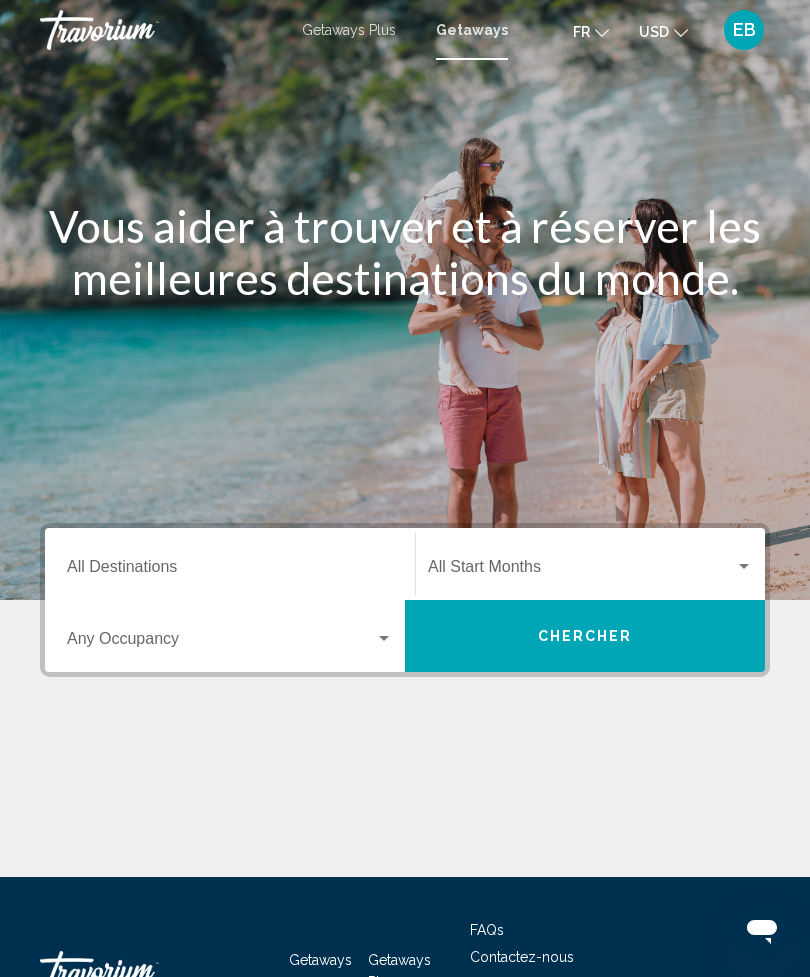 click at bounding box center [581, 571] 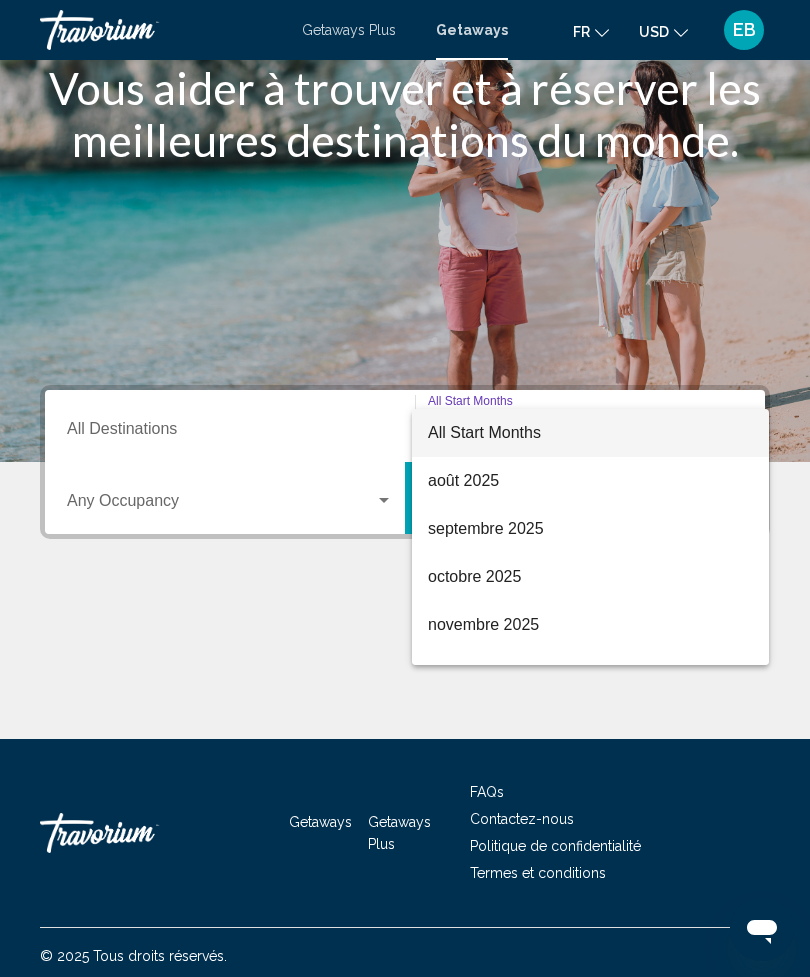 scroll, scrollTop: 145, scrollLeft: 0, axis: vertical 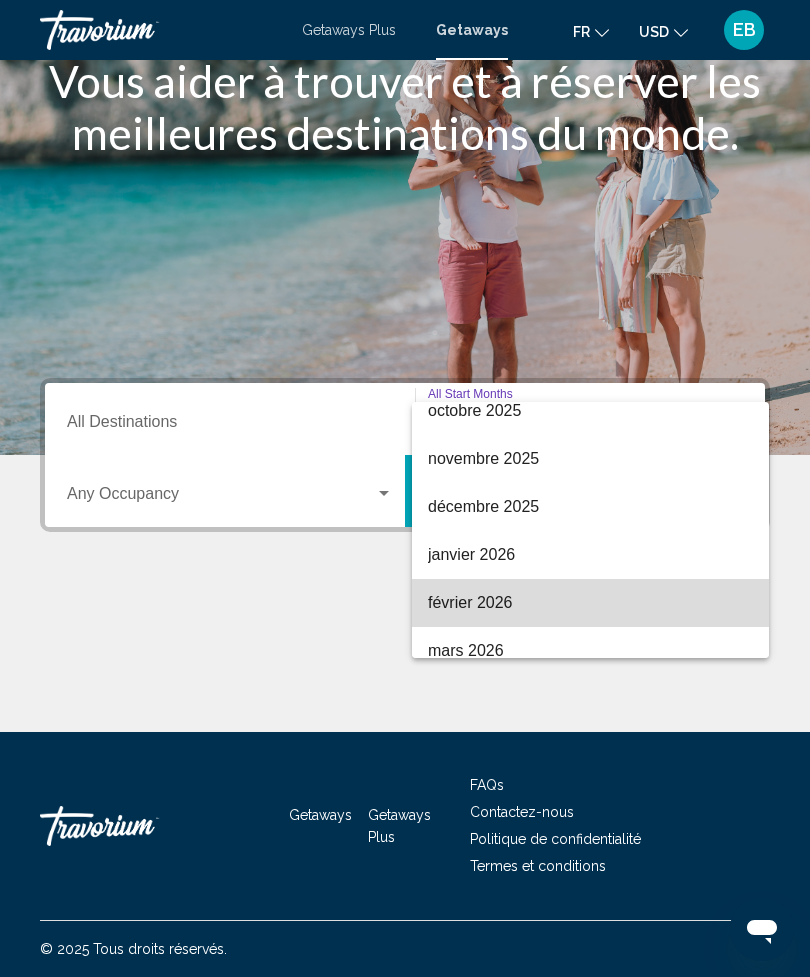 click on "février 2026" at bounding box center [590, 603] 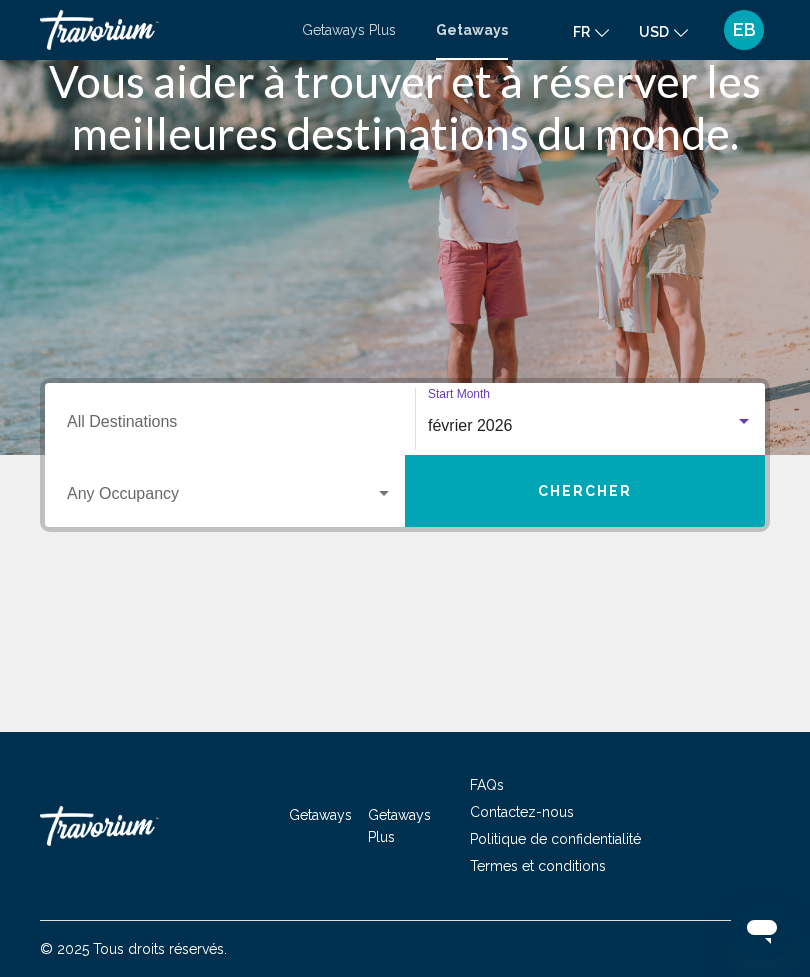 click at bounding box center [221, 498] 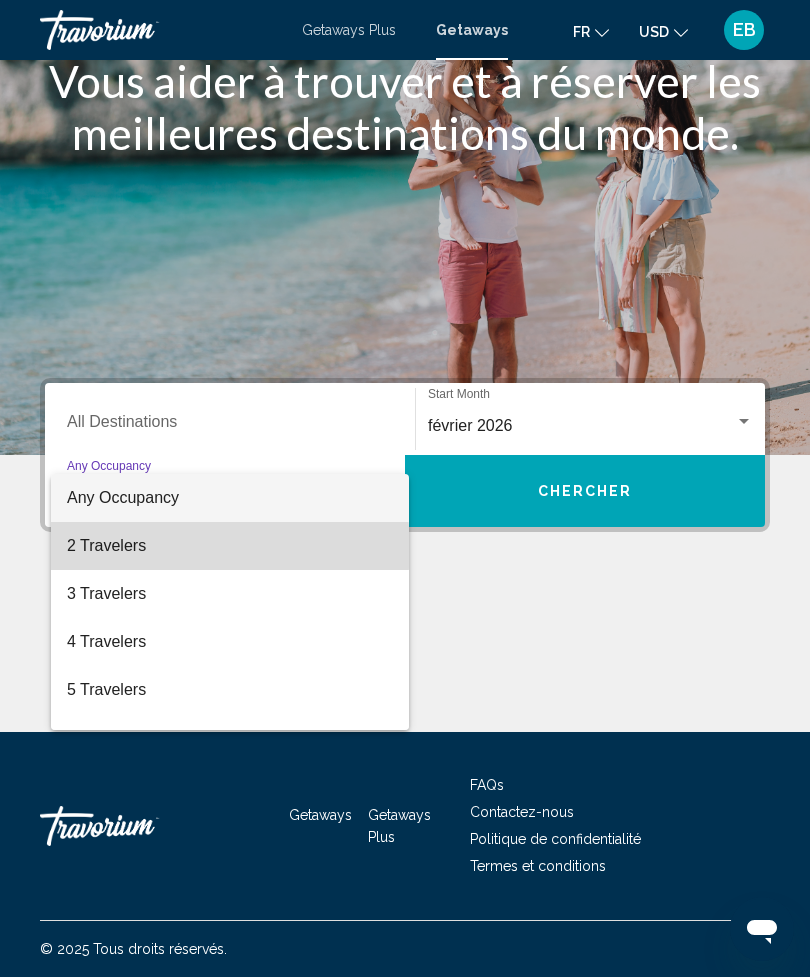 click on "2 Travelers" at bounding box center [230, 546] 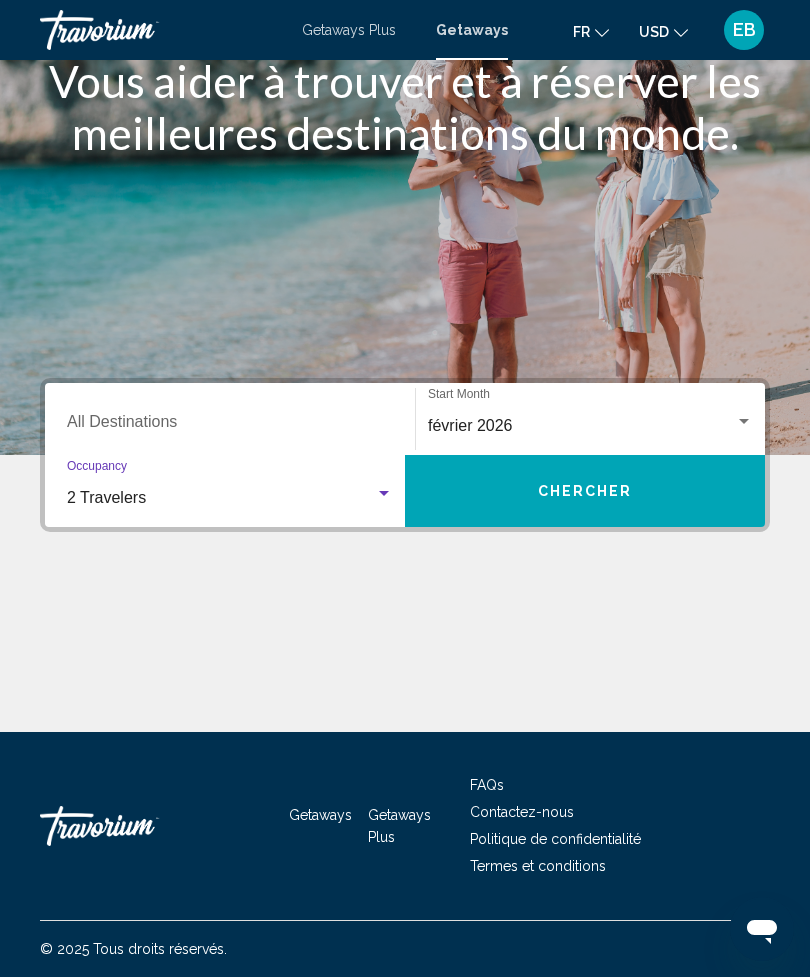click on "Chercher" at bounding box center (585, 491) 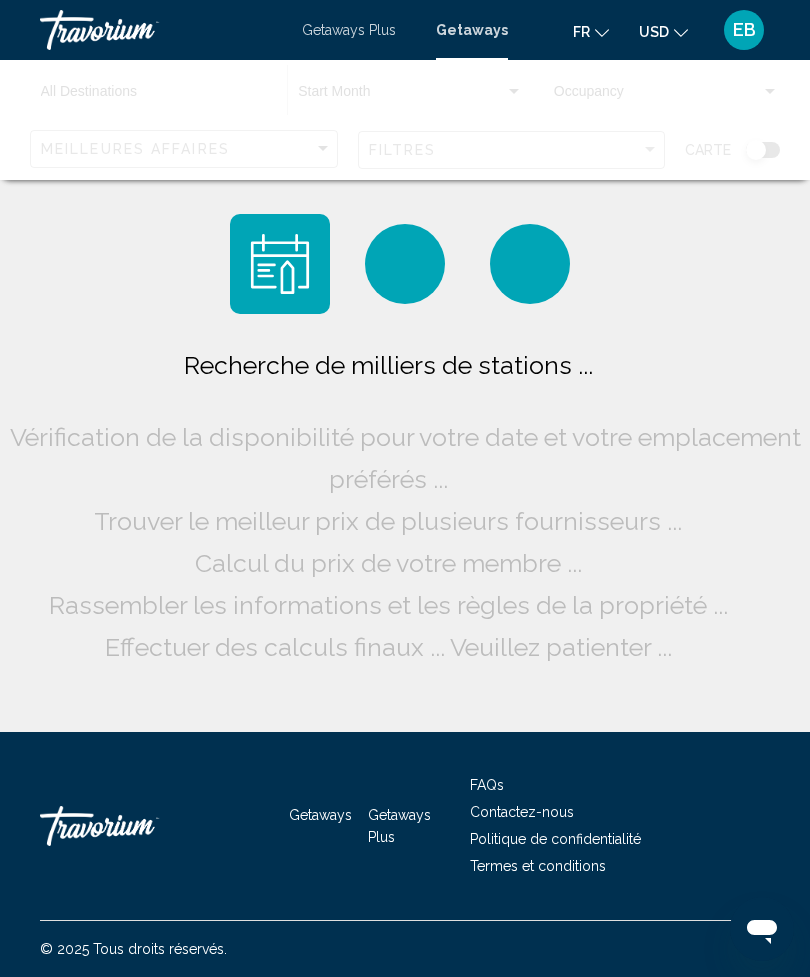 click on "USD
USD ($) MXN (Mex$) CAD (Can$) GBP (£) EUR (€) AUD (A$) NZD (NZ$) CNY (CN¥)" 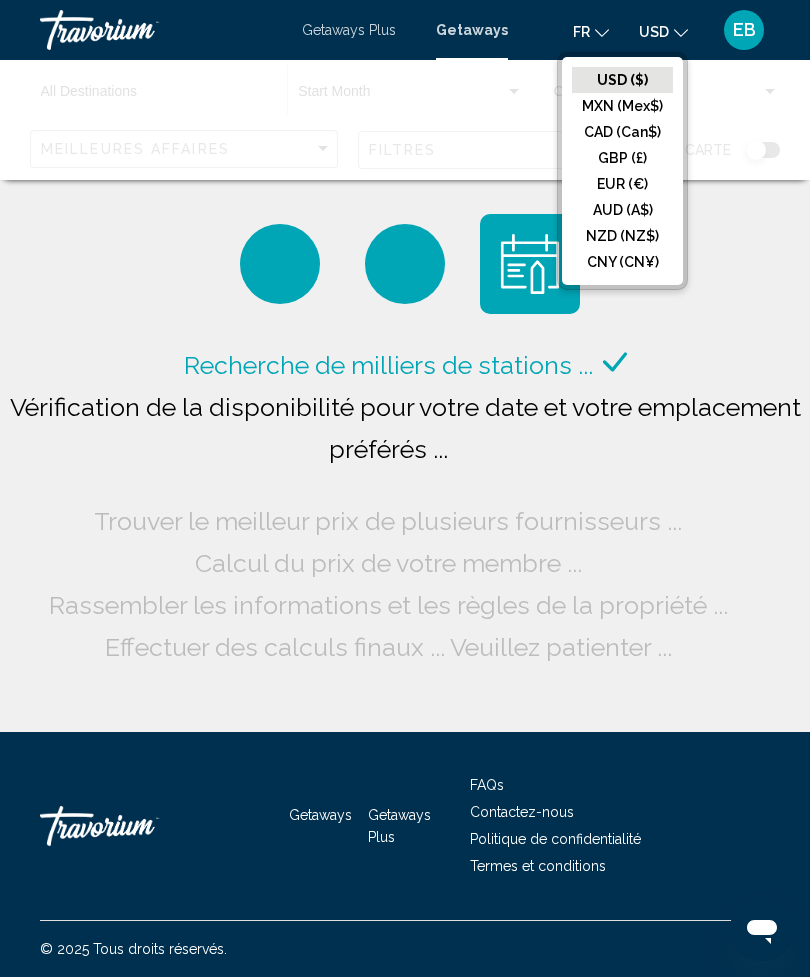 click on "EUR (€)" 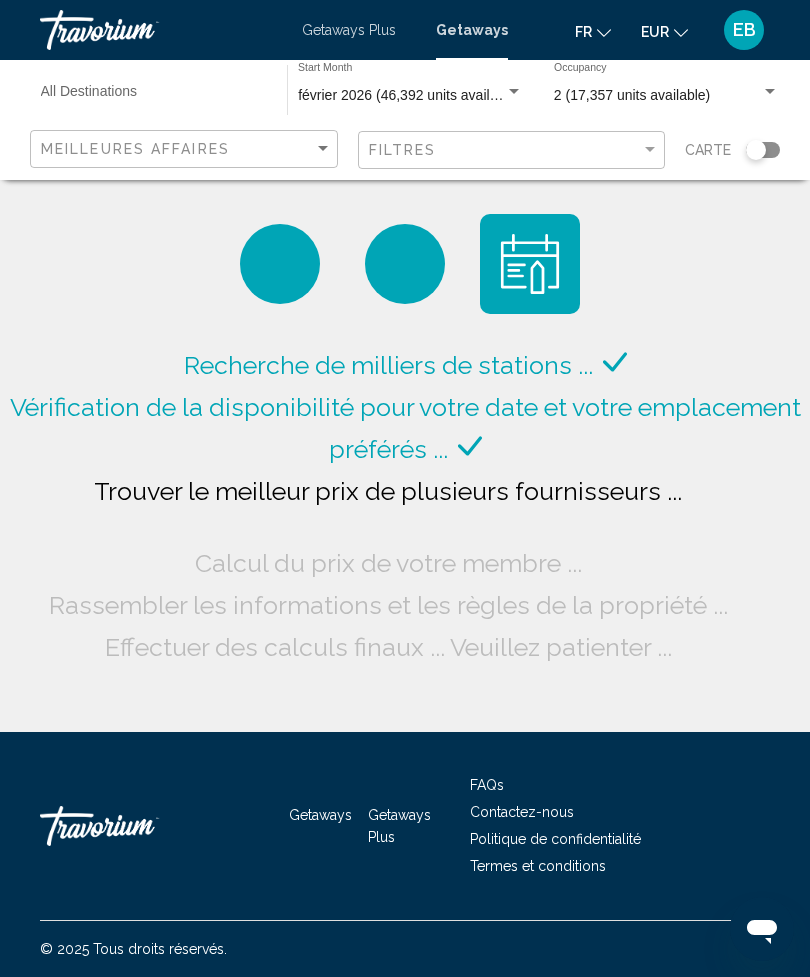 click 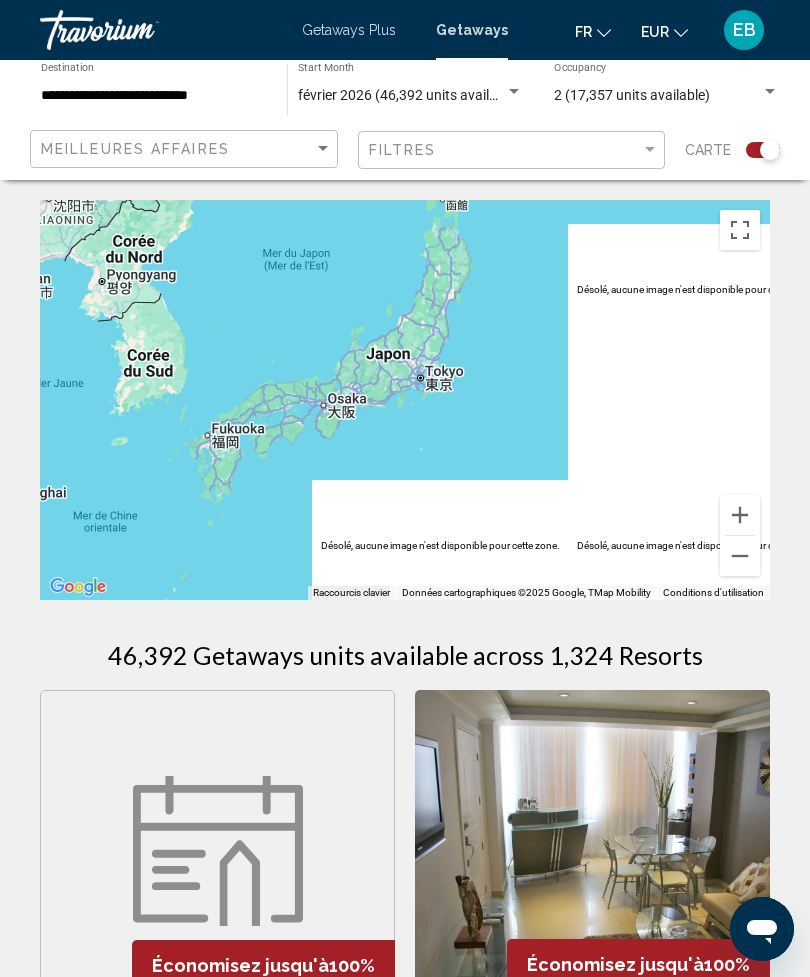 type on "**********" 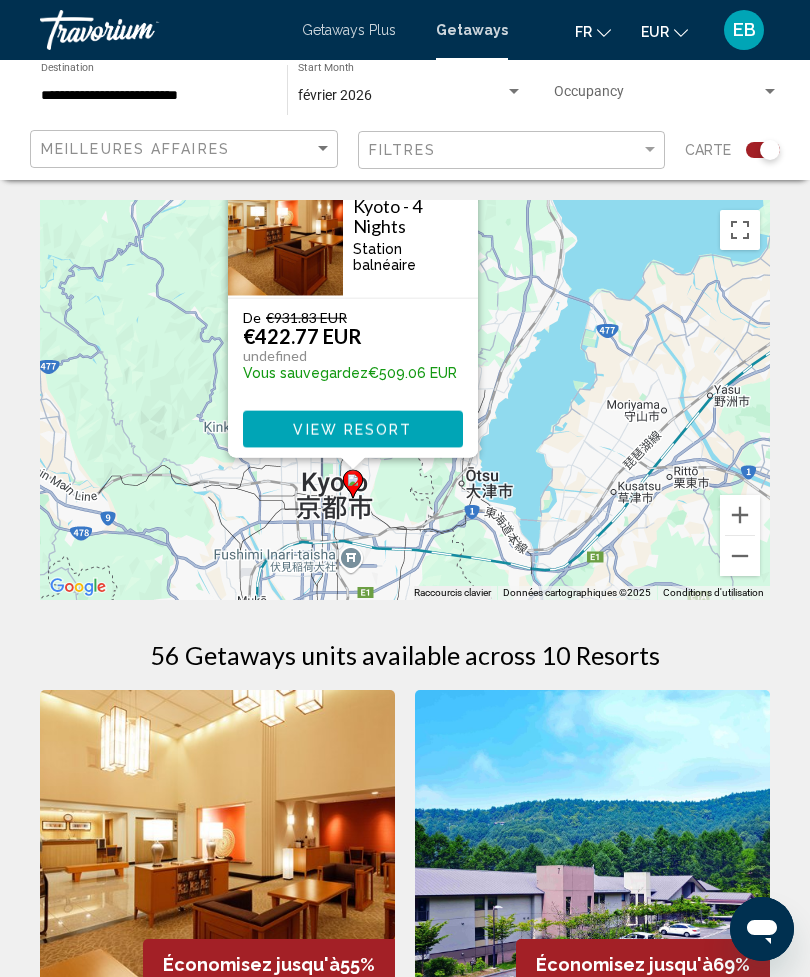 click at bounding box center [740, 556] 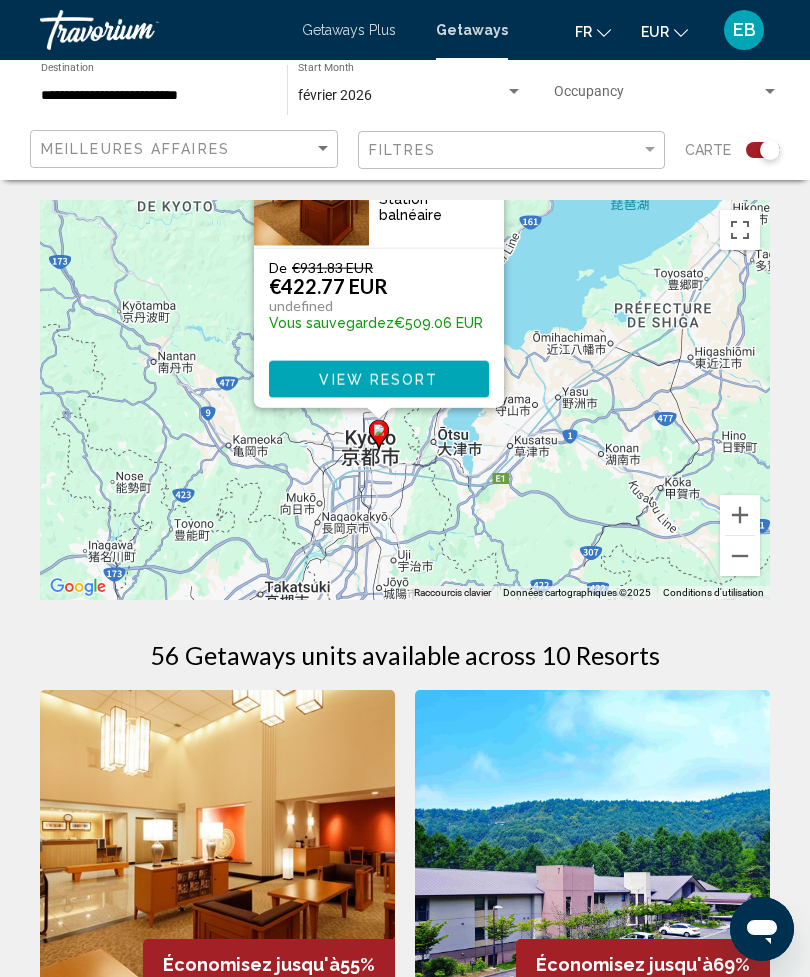 click at bounding box center [740, 556] 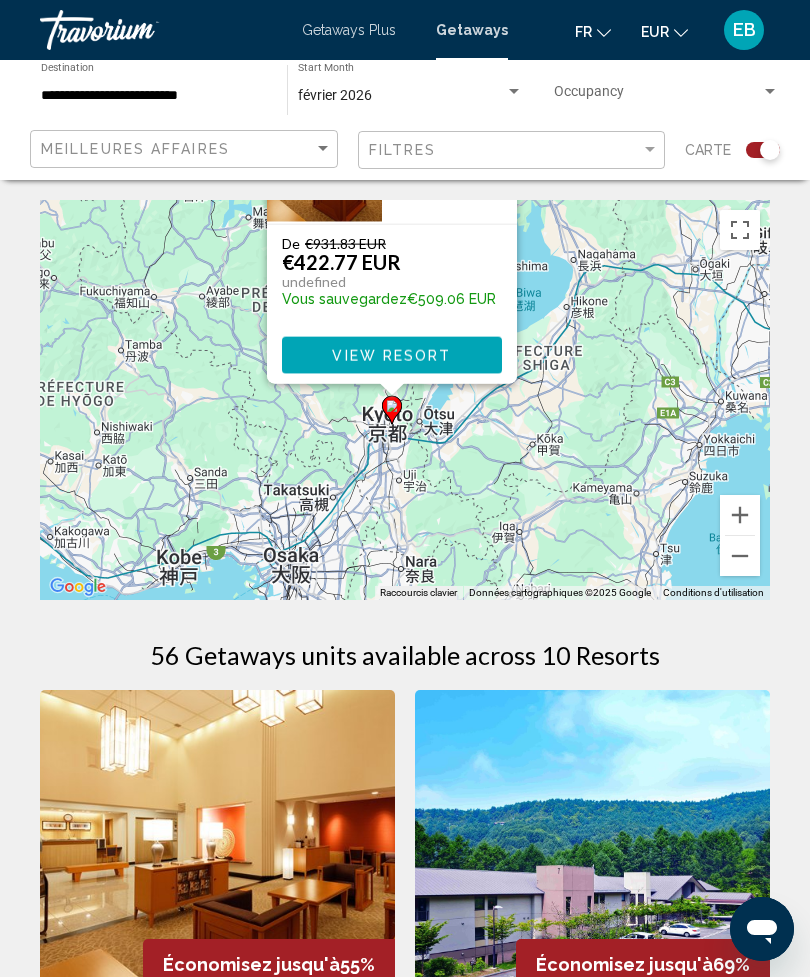 click at bounding box center (740, 556) 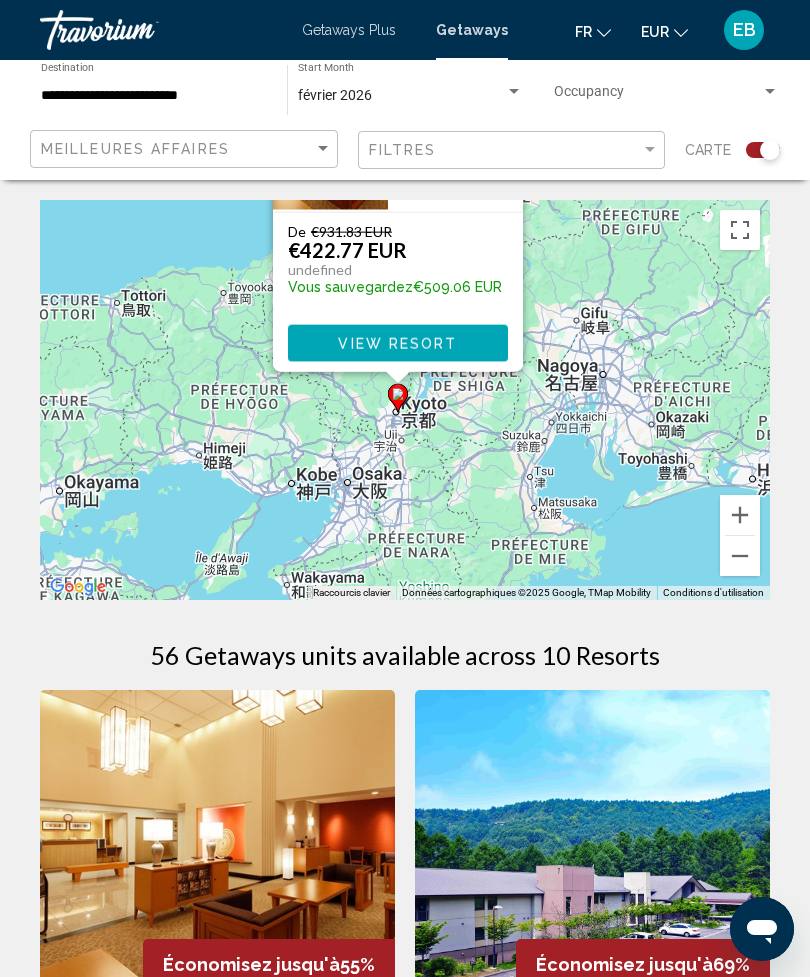 click at bounding box center (740, 556) 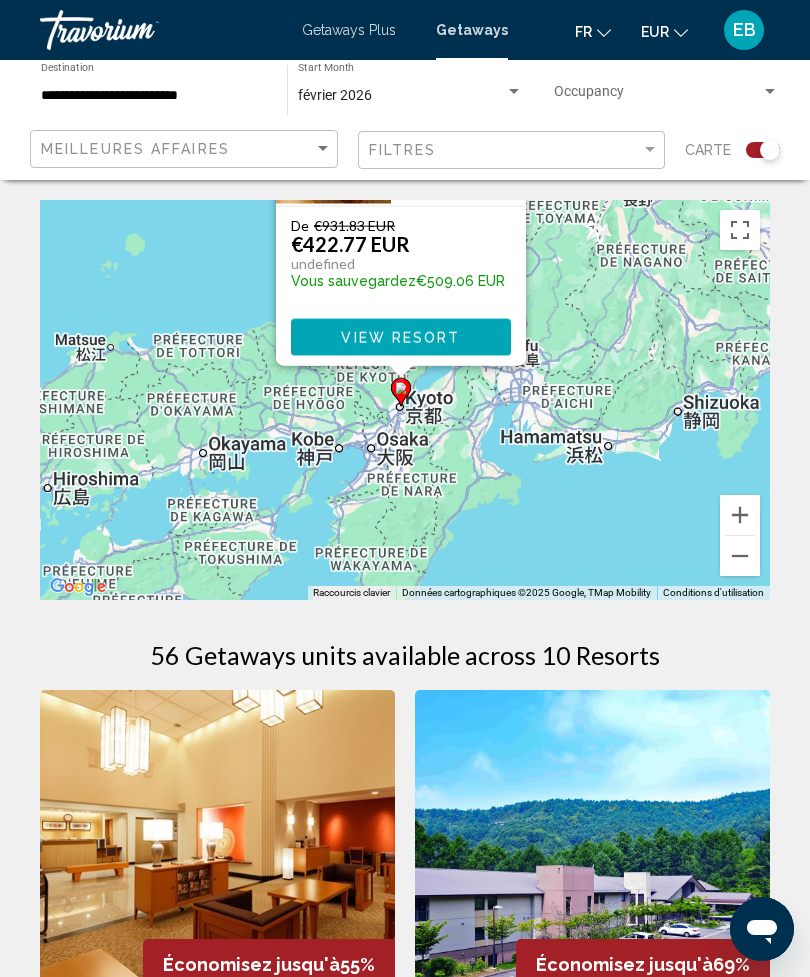 click at bounding box center [740, 556] 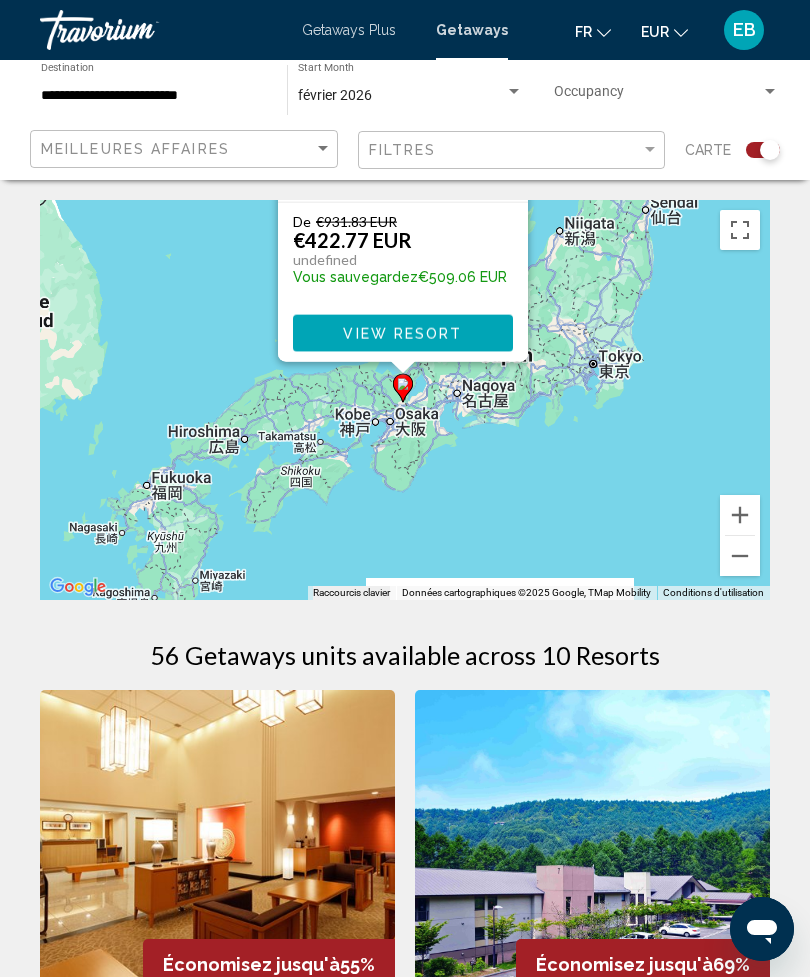 click at bounding box center [740, 556] 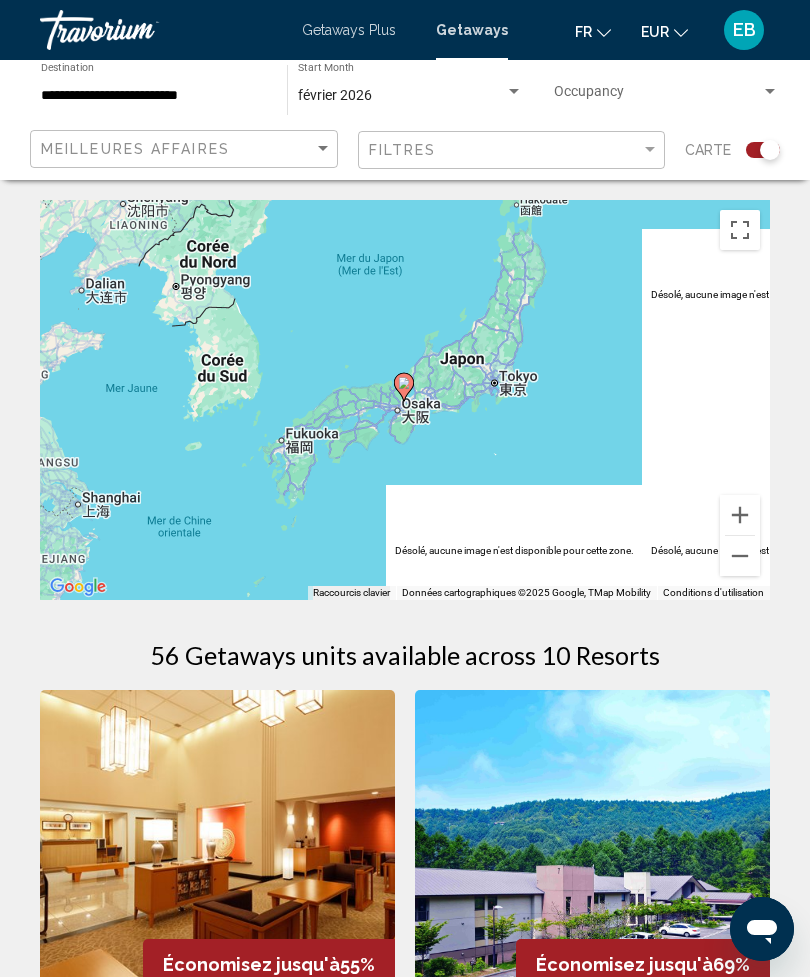 click on "Pour activer le glissement avec le clavier, appuyez sur Alt+Entrée. Une fois ce mode activé, utilisez les touches fléchées pour déplacer le repère. Pour valider le déplacement, appuyez sur Entrée. Pour annuler, appuyez sur Échap." at bounding box center [405, 400] 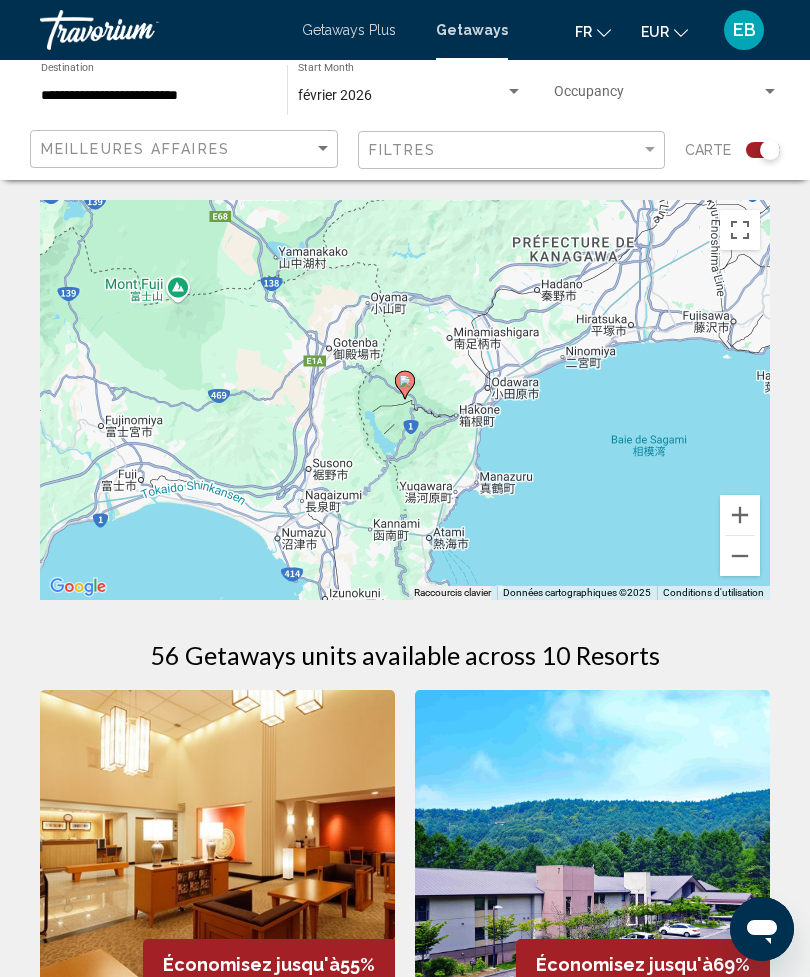 click at bounding box center [740, 556] 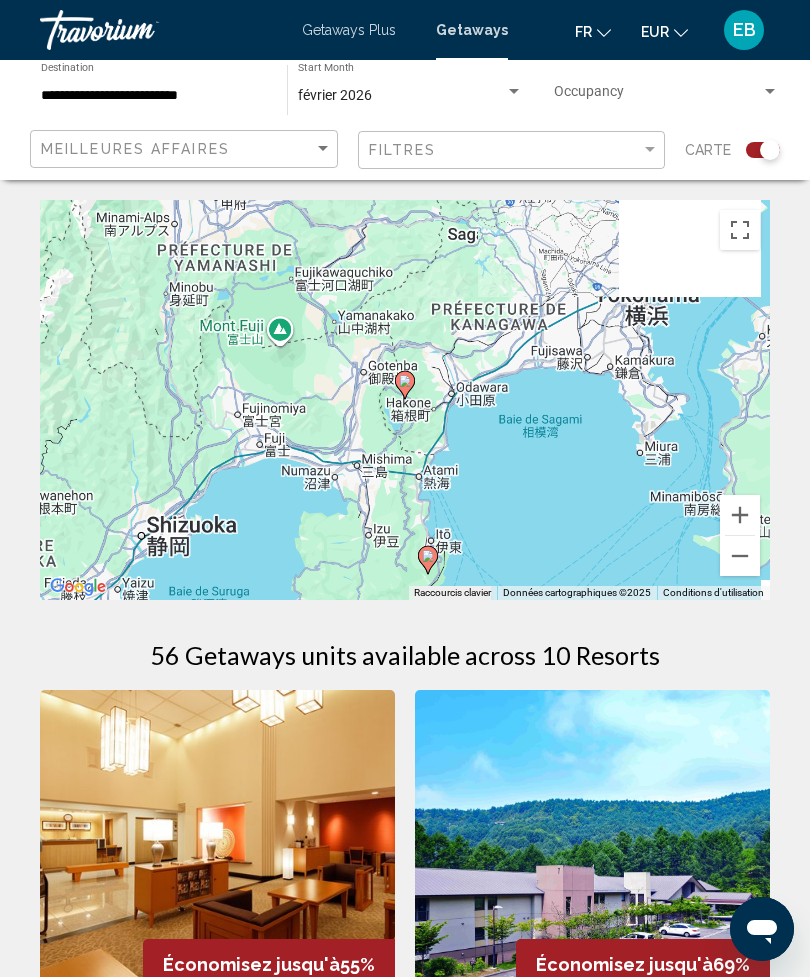 click at bounding box center [740, 556] 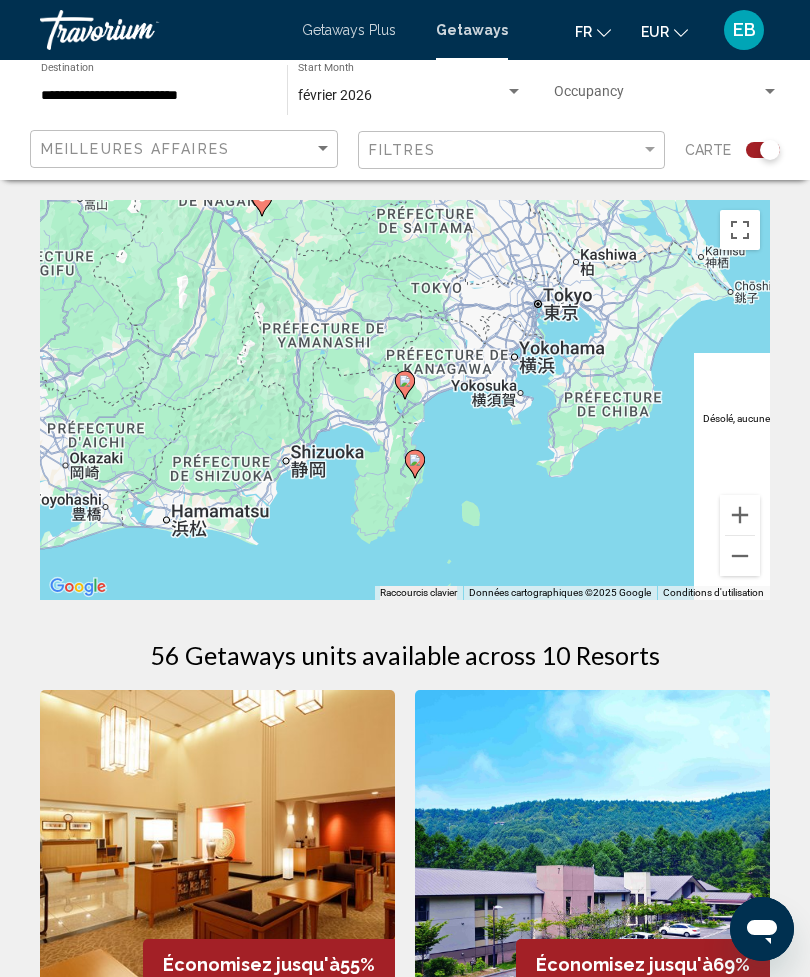 click at bounding box center [740, 556] 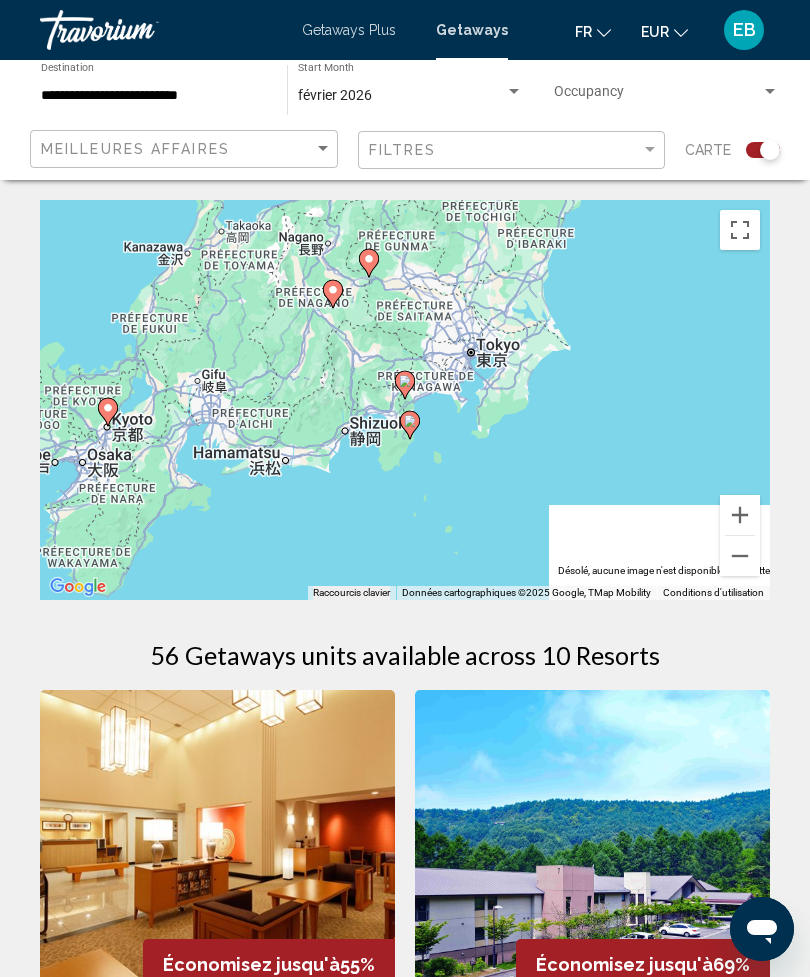 click at bounding box center [740, 556] 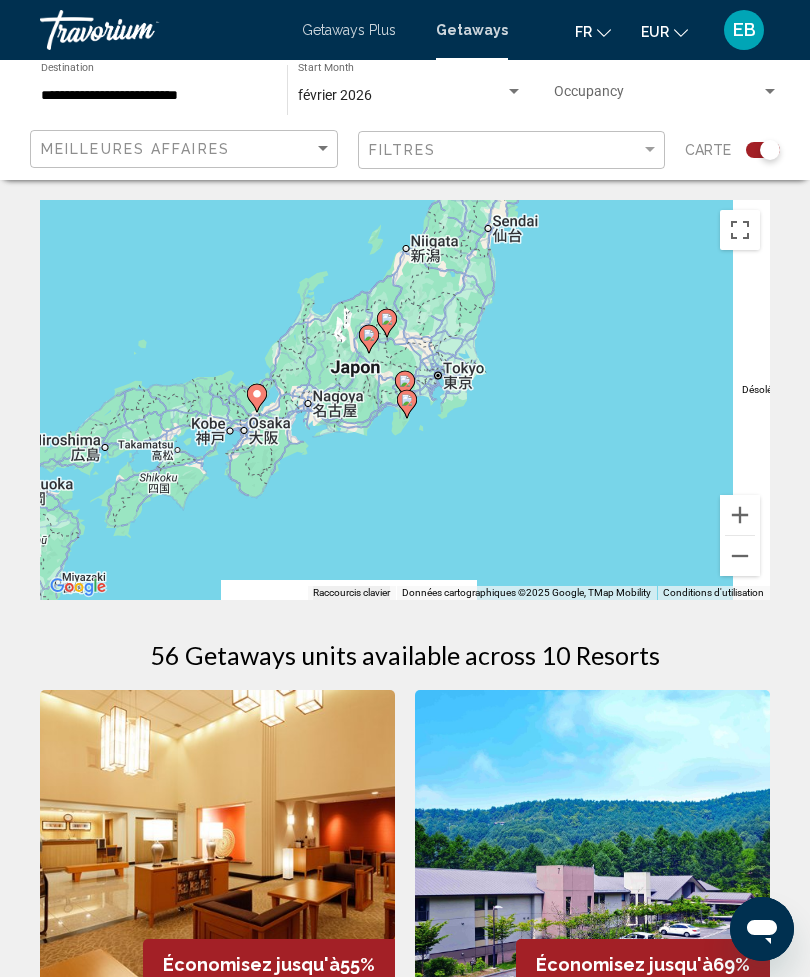 click 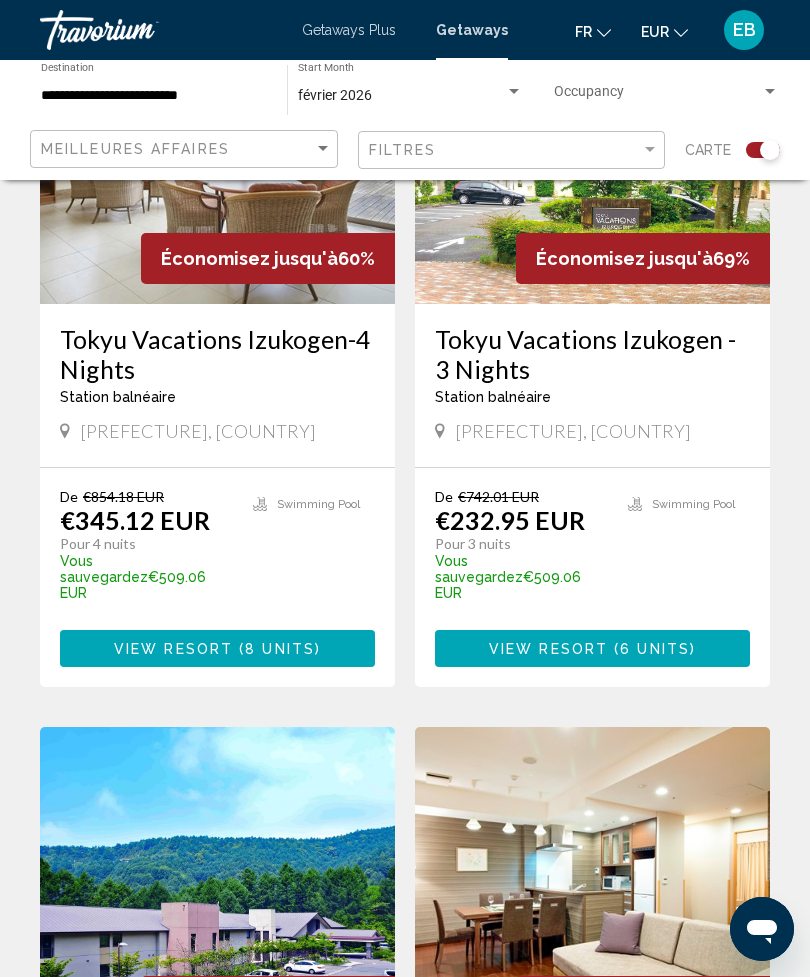 scroll, scrollTop: 0, scrollLeft: 0, axis: both 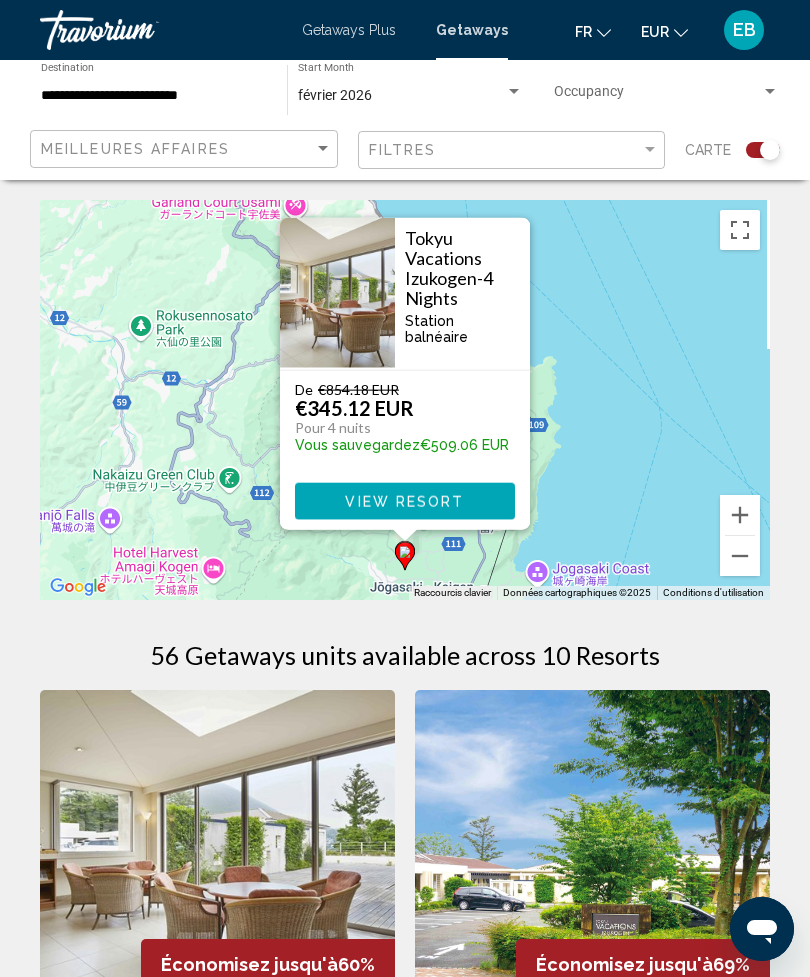 click at bounding box center (740, 556) 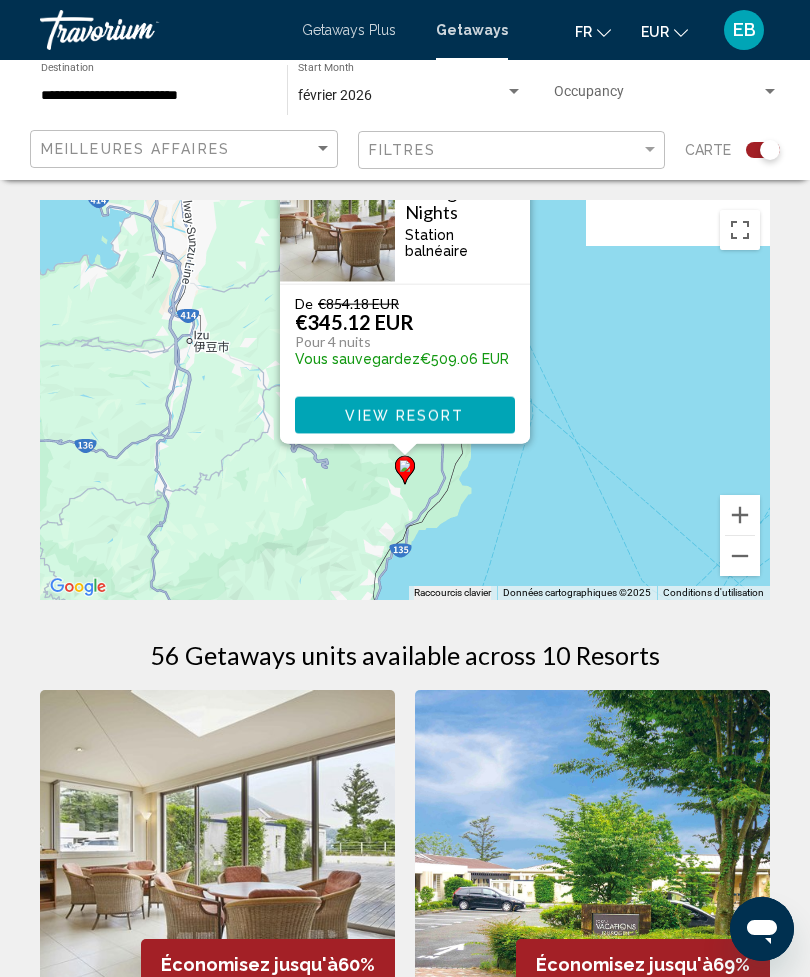 click at bounding box center [740, 556] 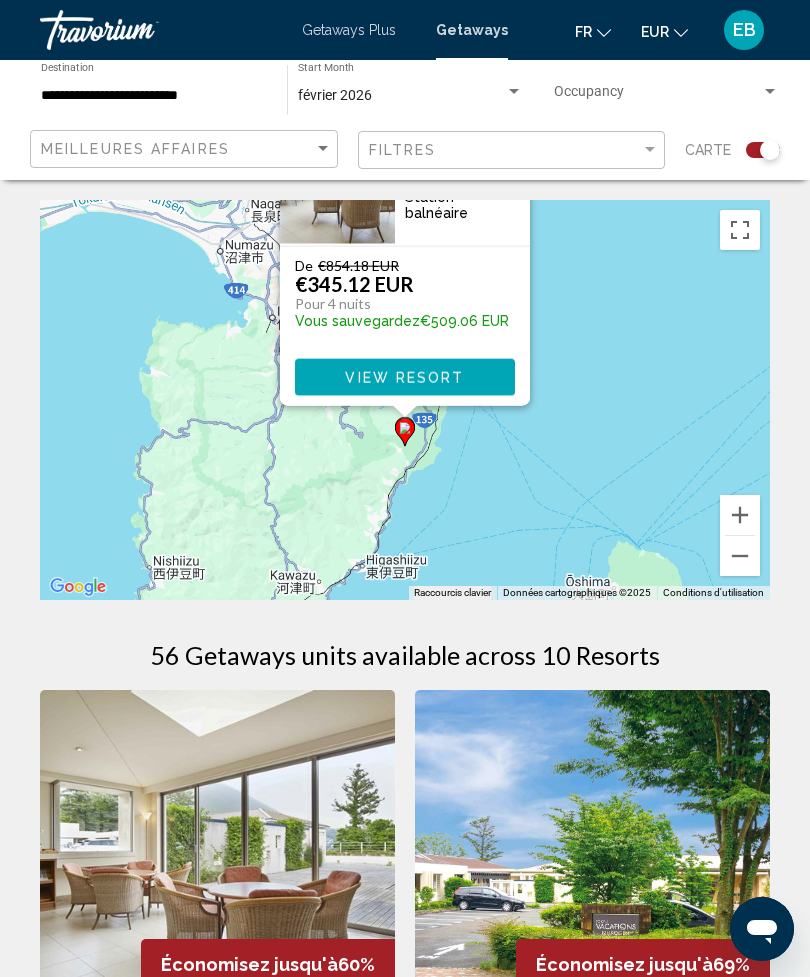 click at bounding box center (740, 556) 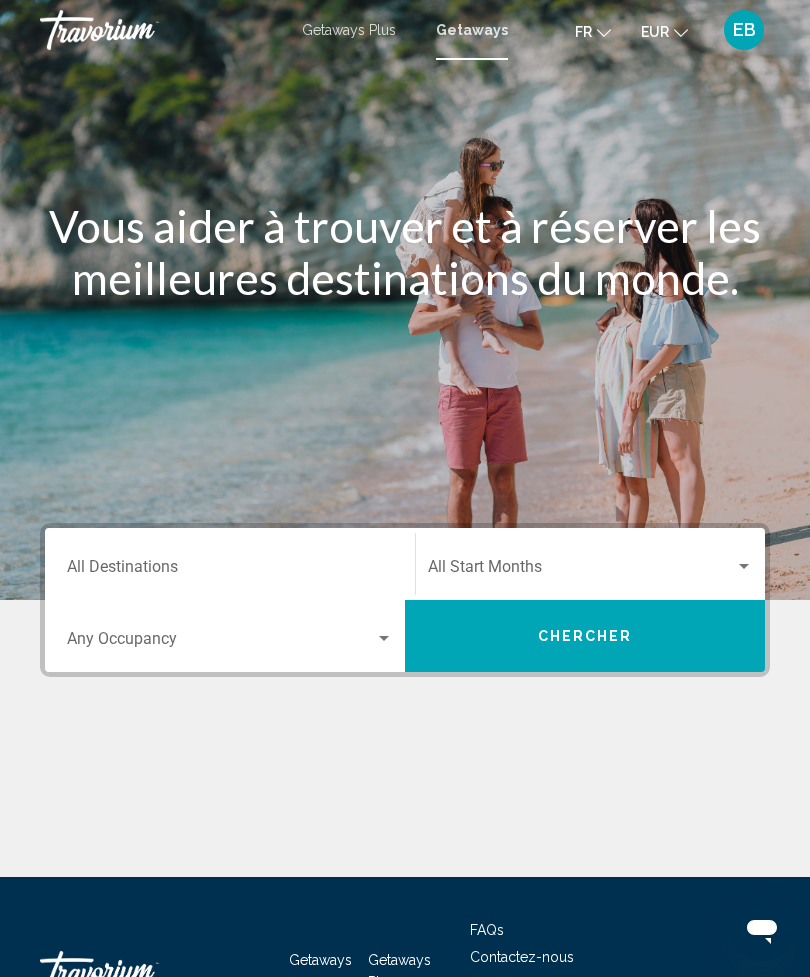 click on "Start Month All Start Months" 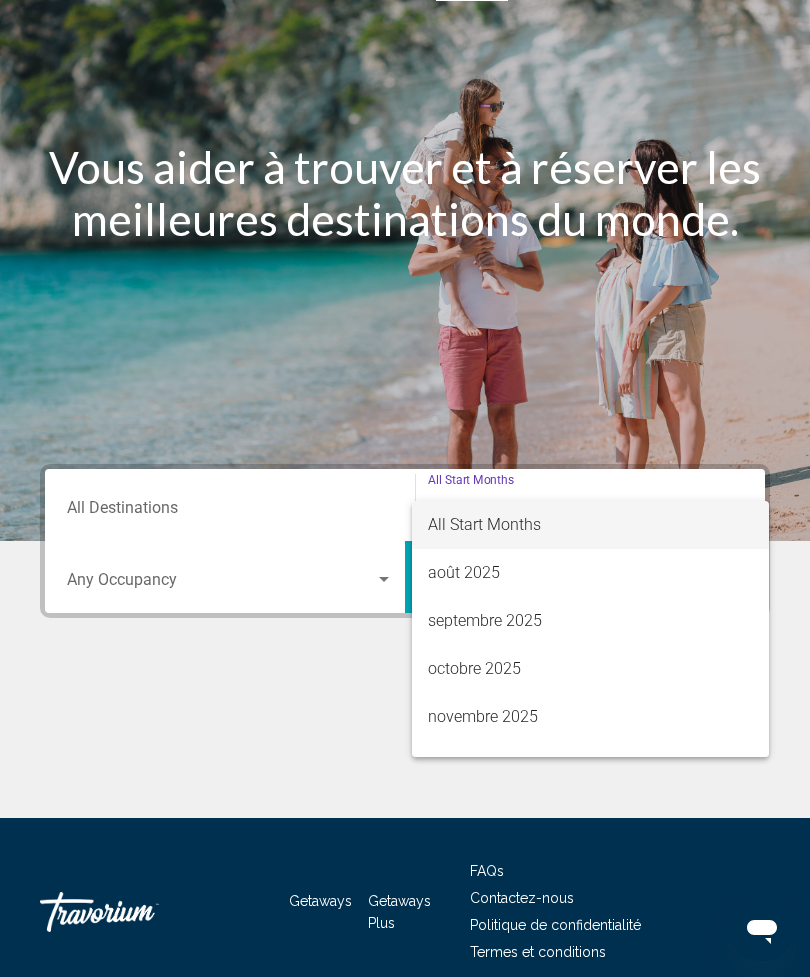 scroll, scrollTop: 145, scrollLeft: 0, axis: vertical 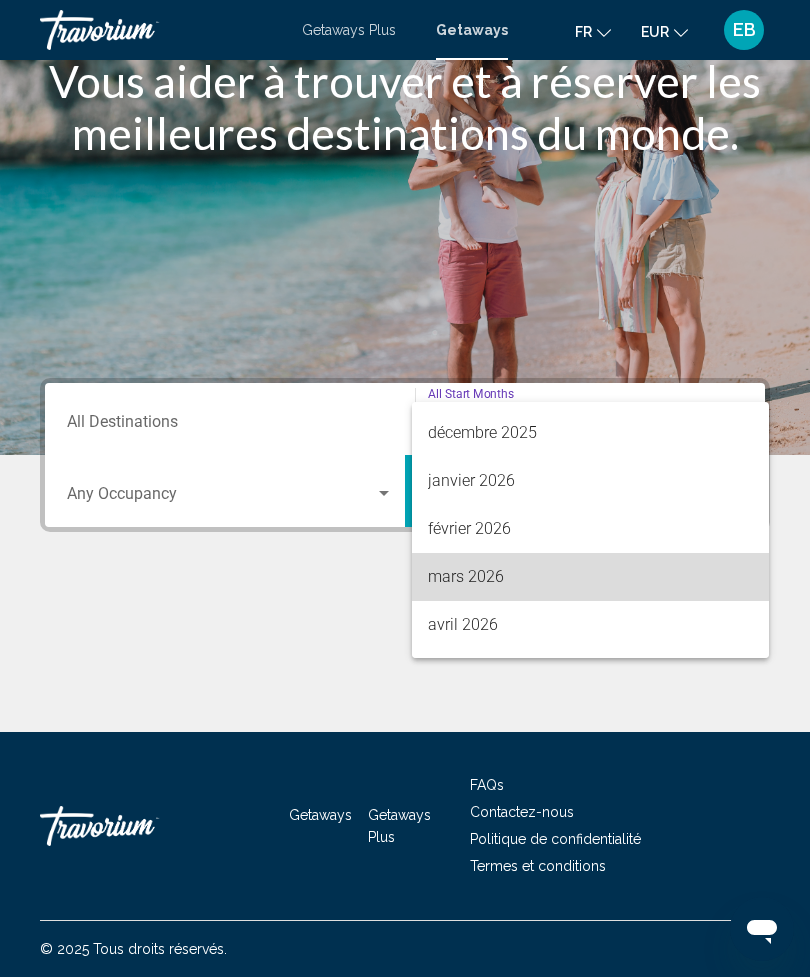 click on "mars 2026" at bounding box center [590, 577] 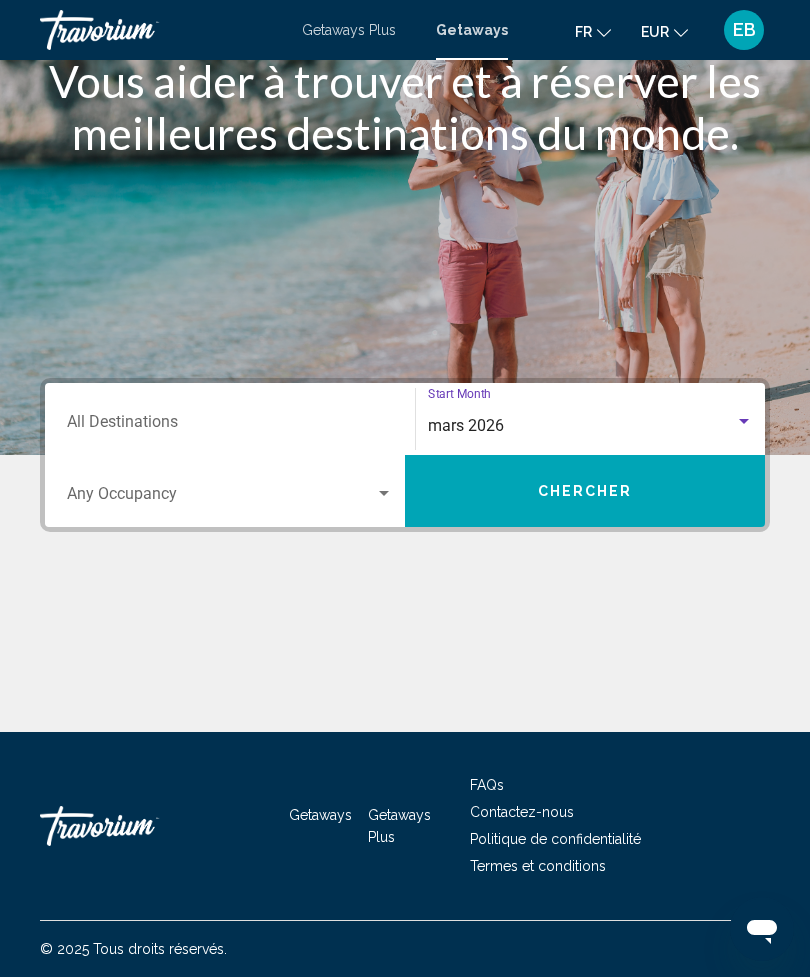 click at bounding box center (221, 498) 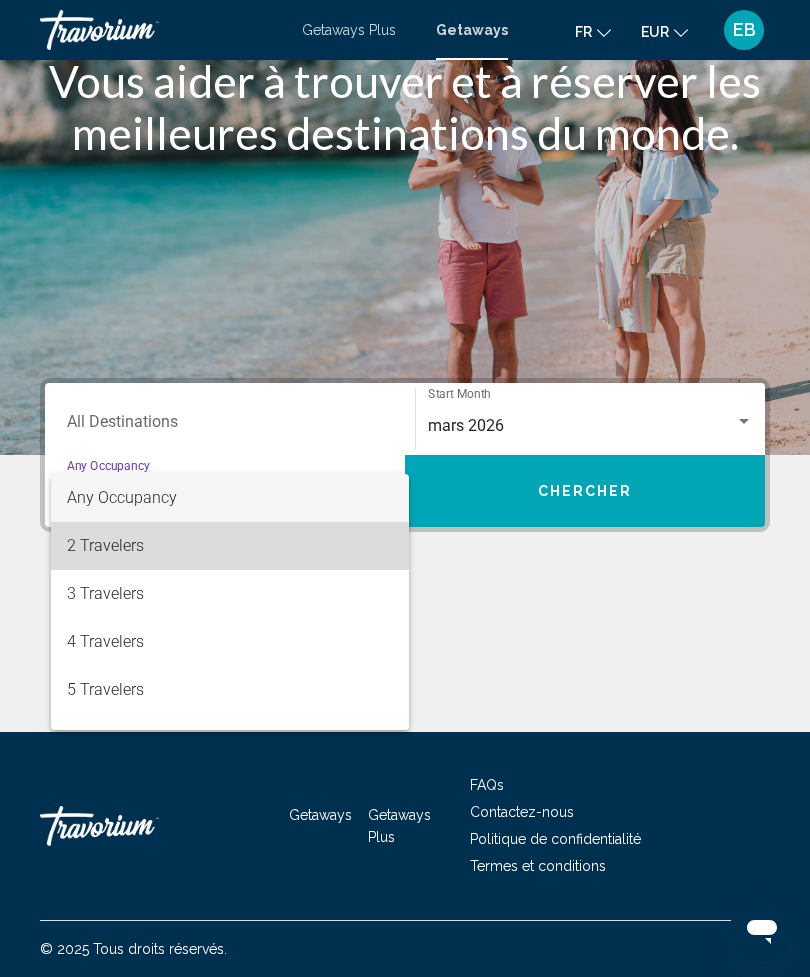 click on "2 Travelers" at bounding box center (230, 546) 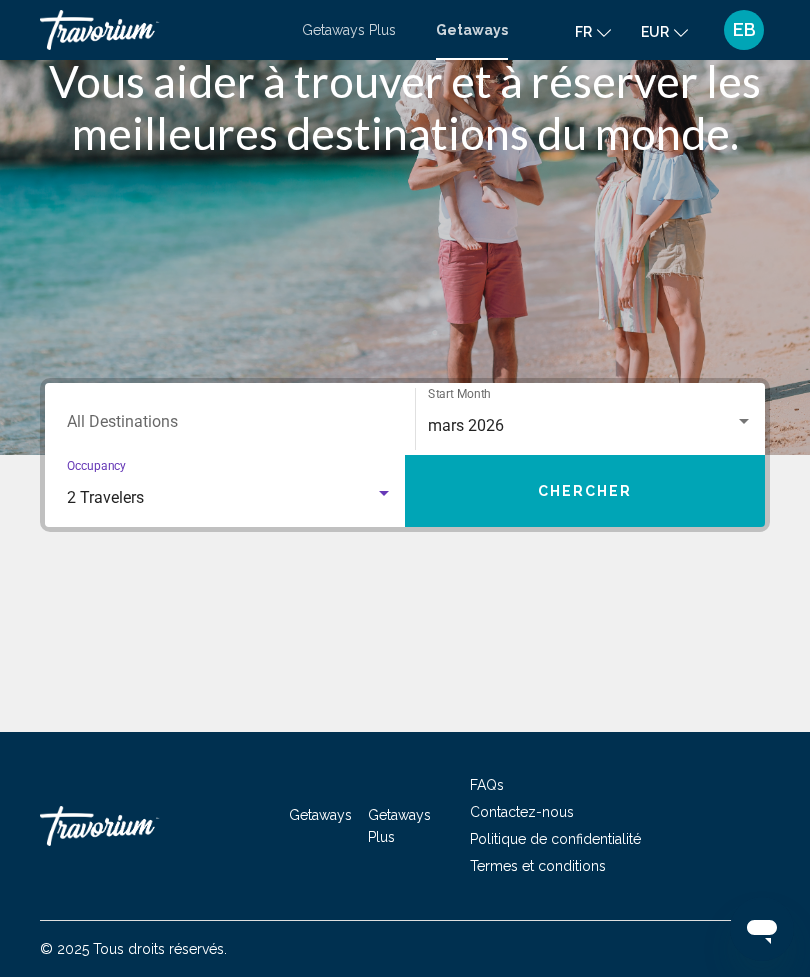 click on "Chercher" at bounding box center [585, 491] 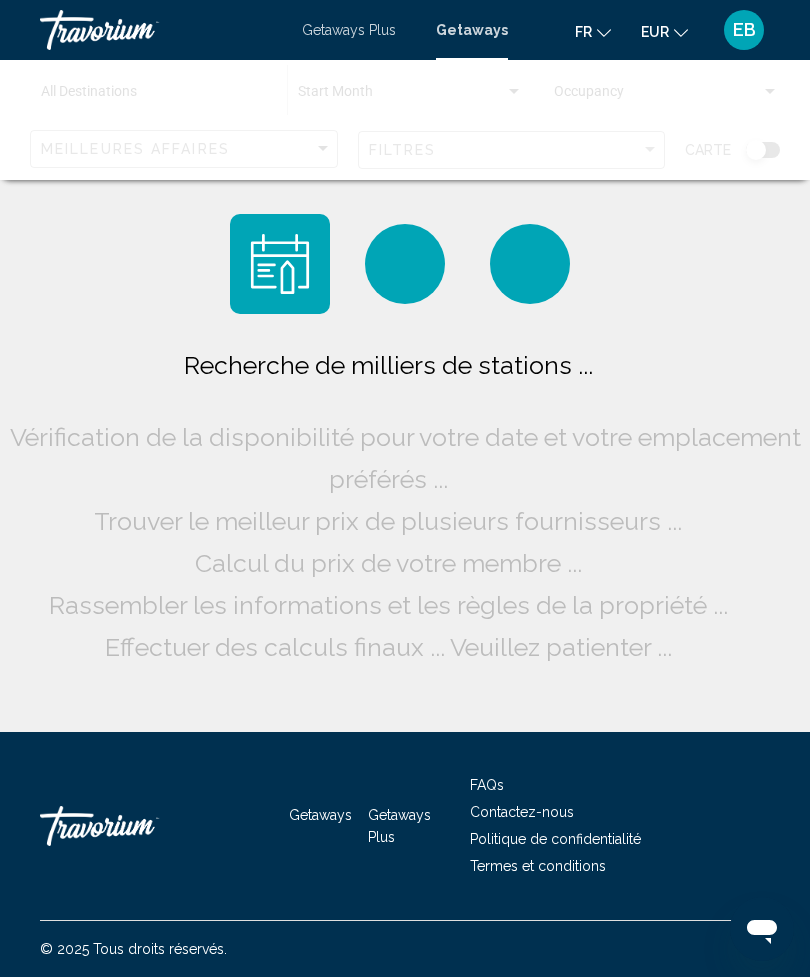 scroll, scrollTop: 0, scrollLeft: 0, axis: both 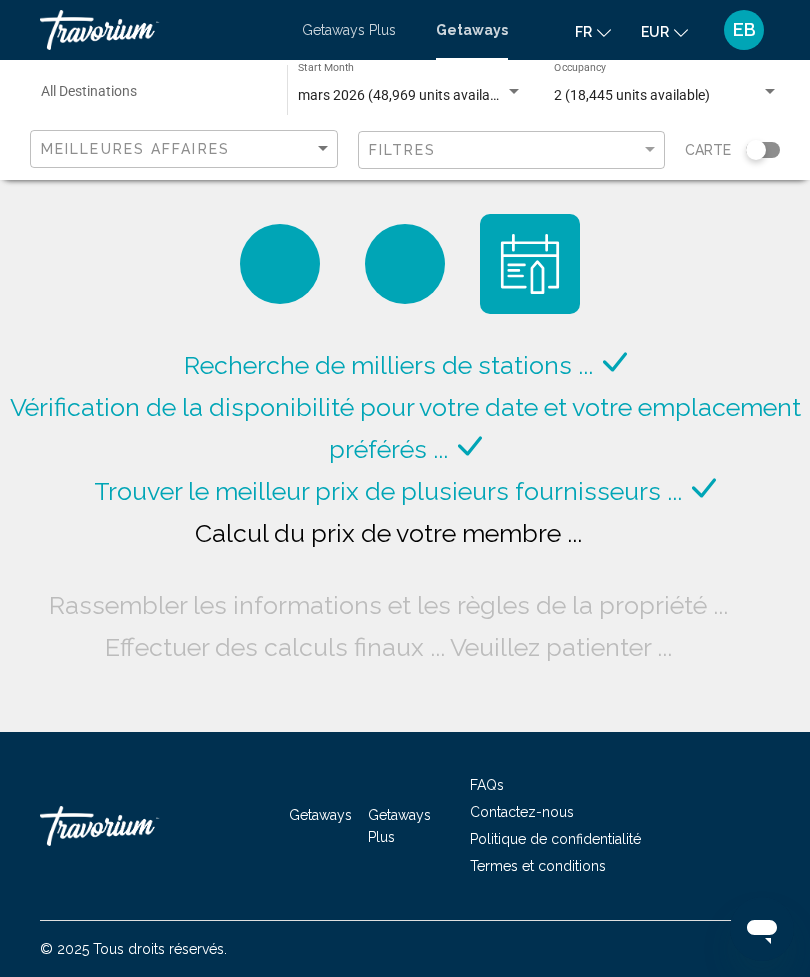 click 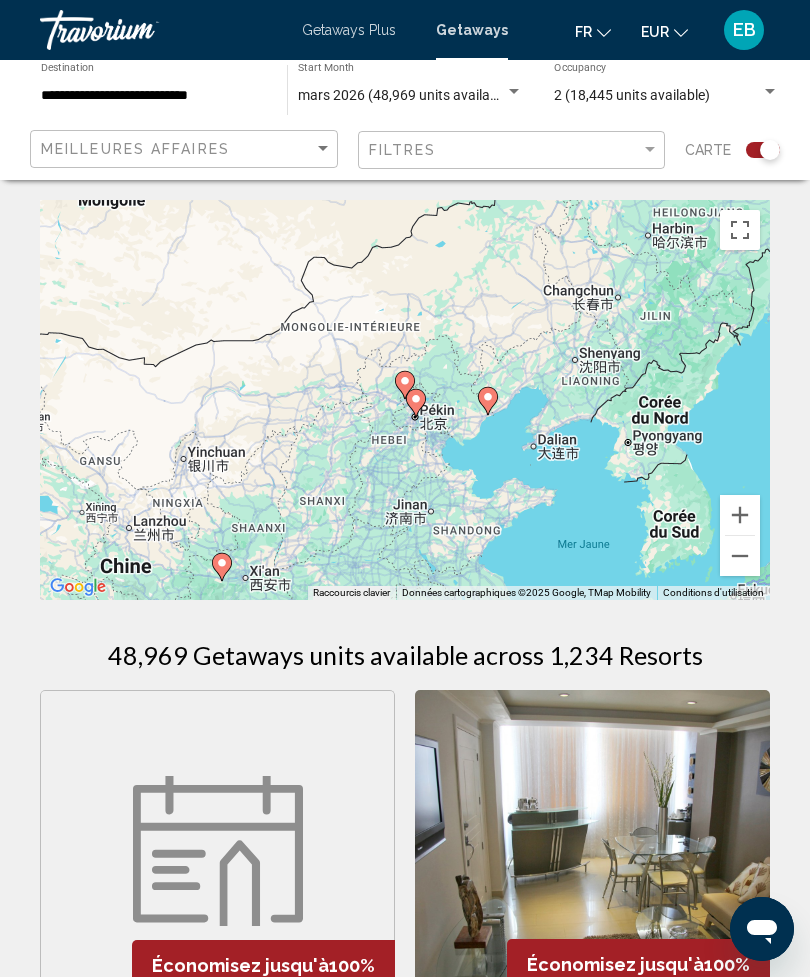 type on "**********" 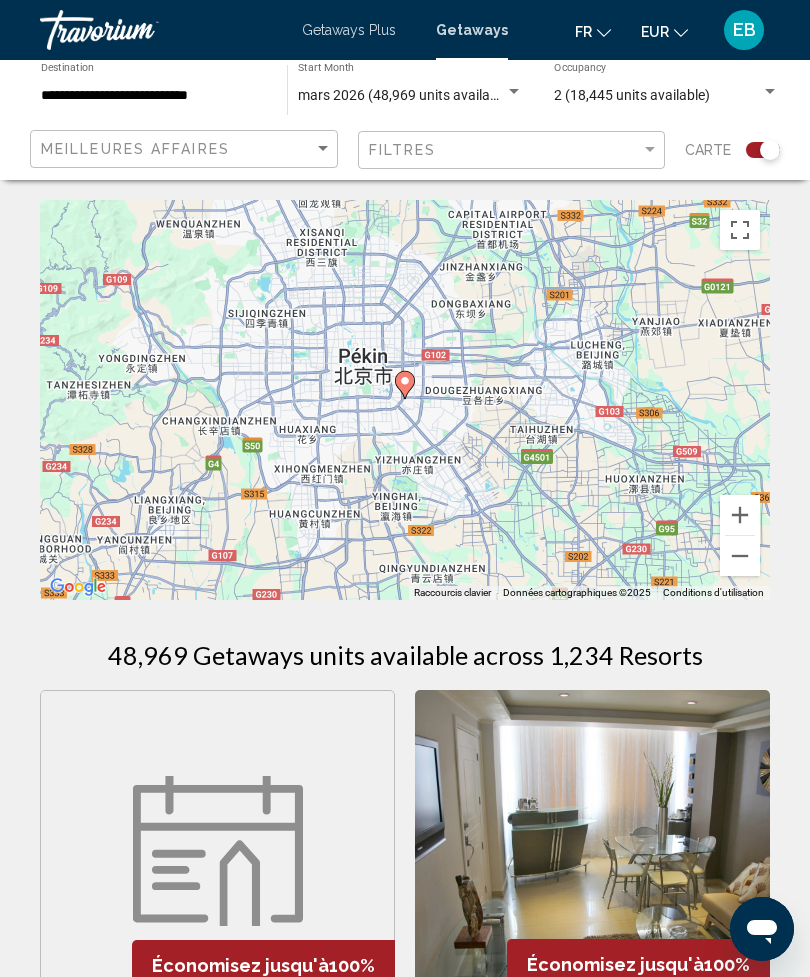 click 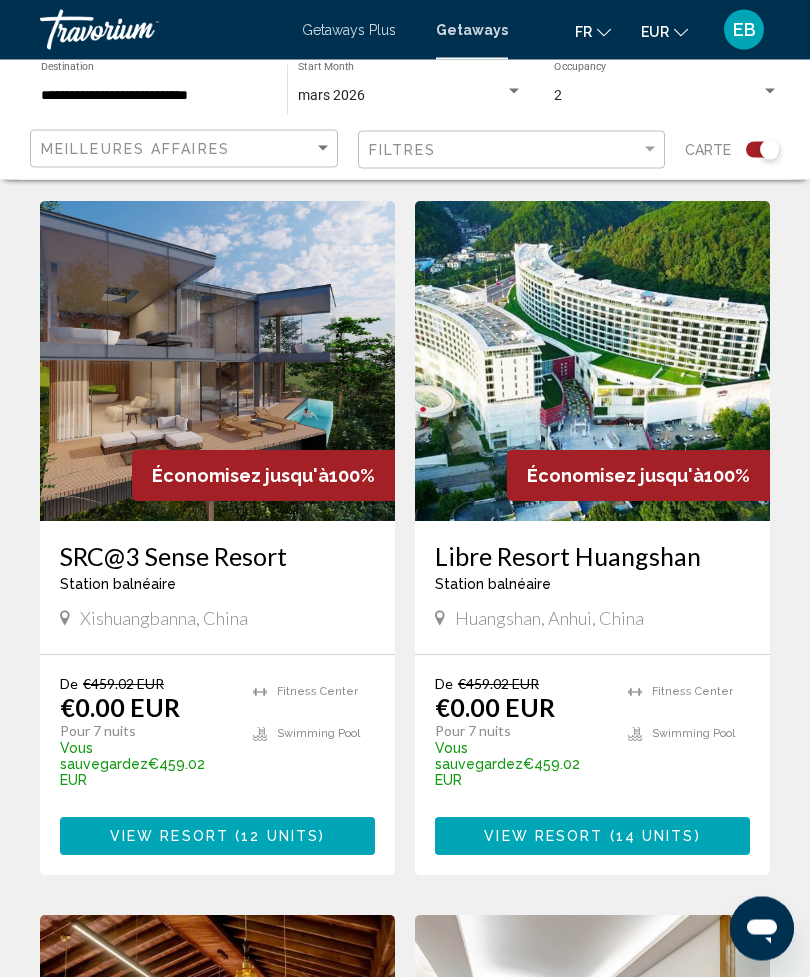 scroll, scrollTop: 1232, scrollLeft: 0, axis: vertical 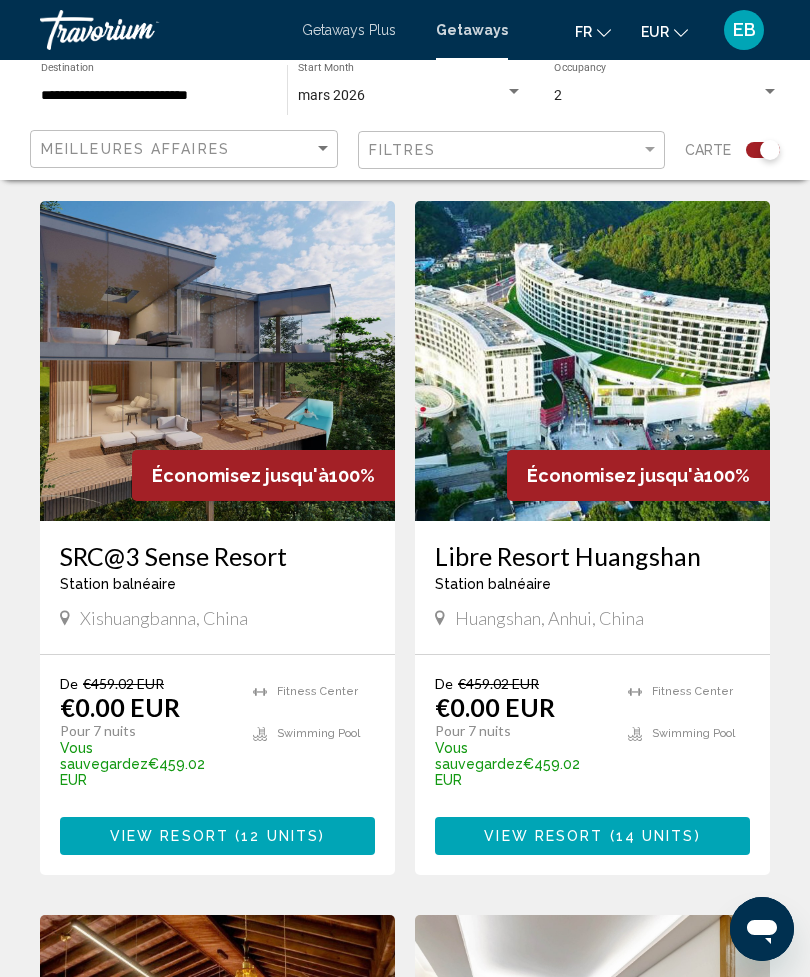 click on "**********" at bounding box center (405, -744) 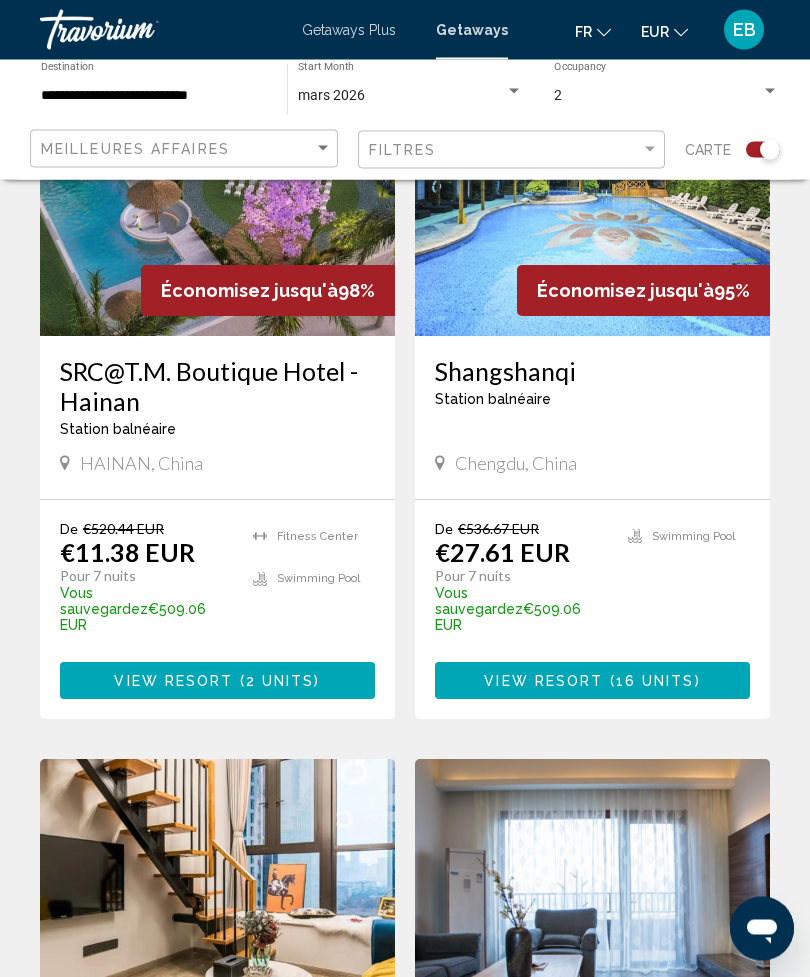 scroll, scrollTop: 2905, scrollLeft: 0, axis: vertical 